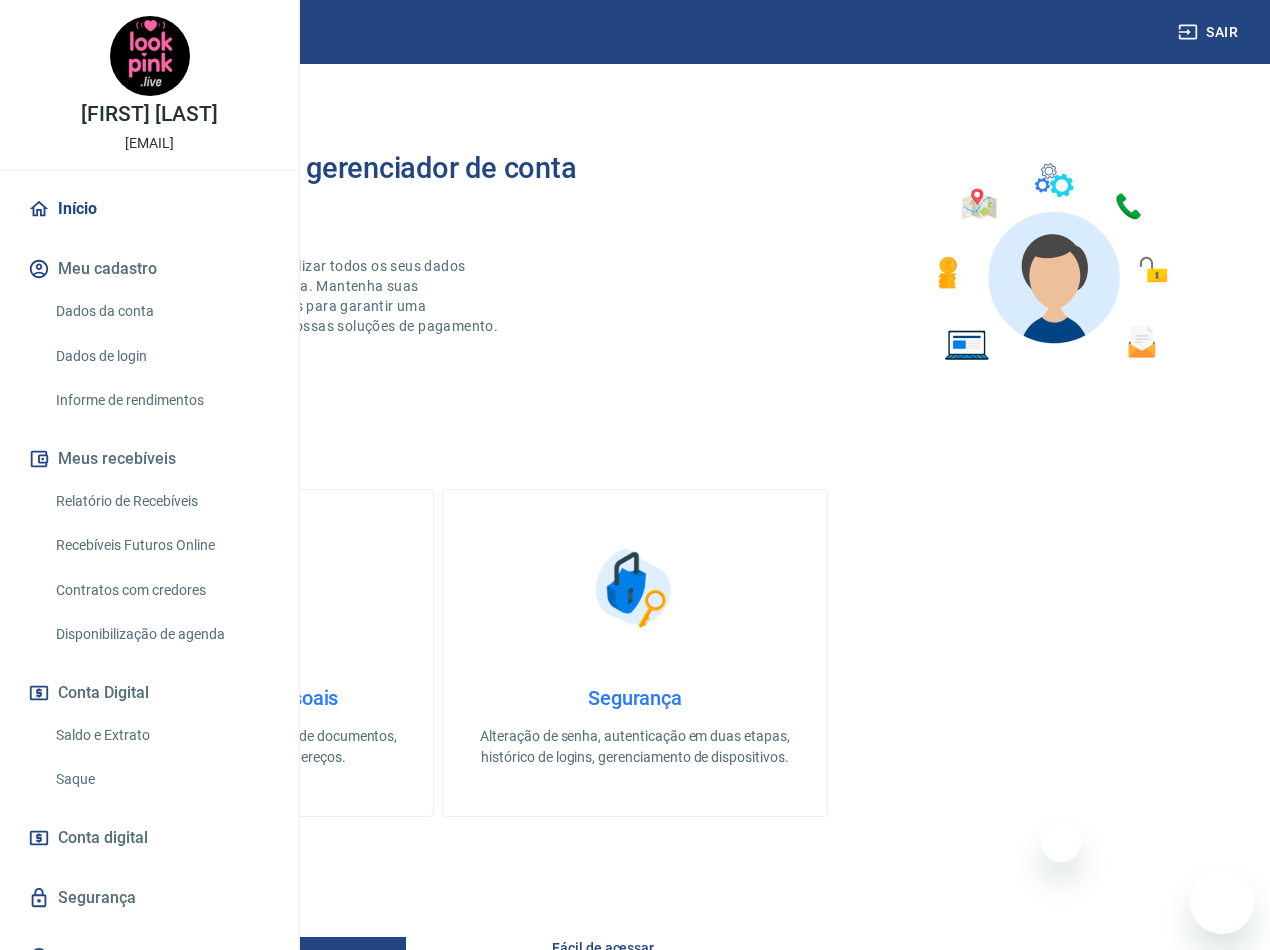 scroll, scrollTop: 0, scrollLeft: 0, axis: both 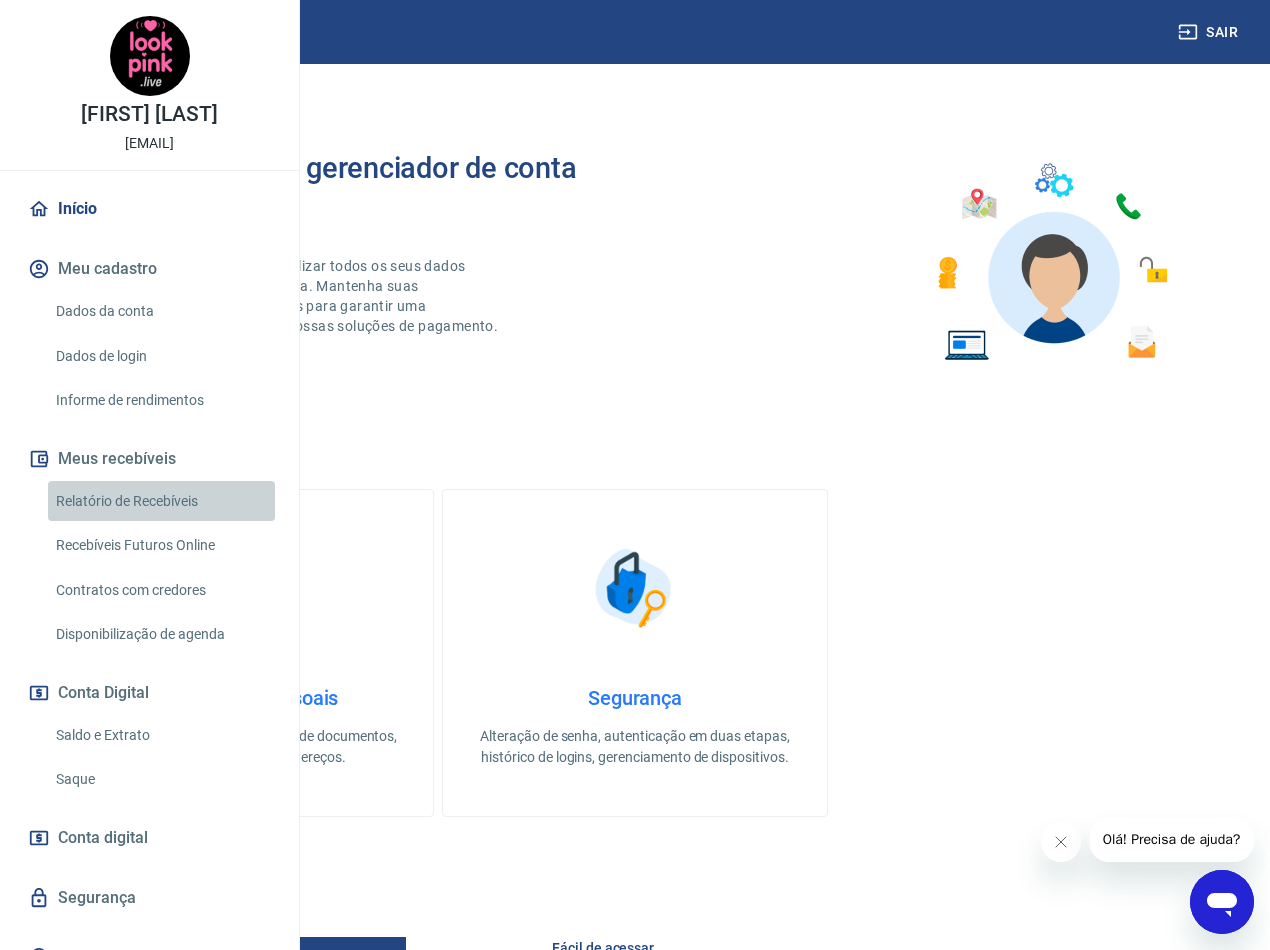 click on "Relatório de Recebíveis" at bounding box center (161, 501) 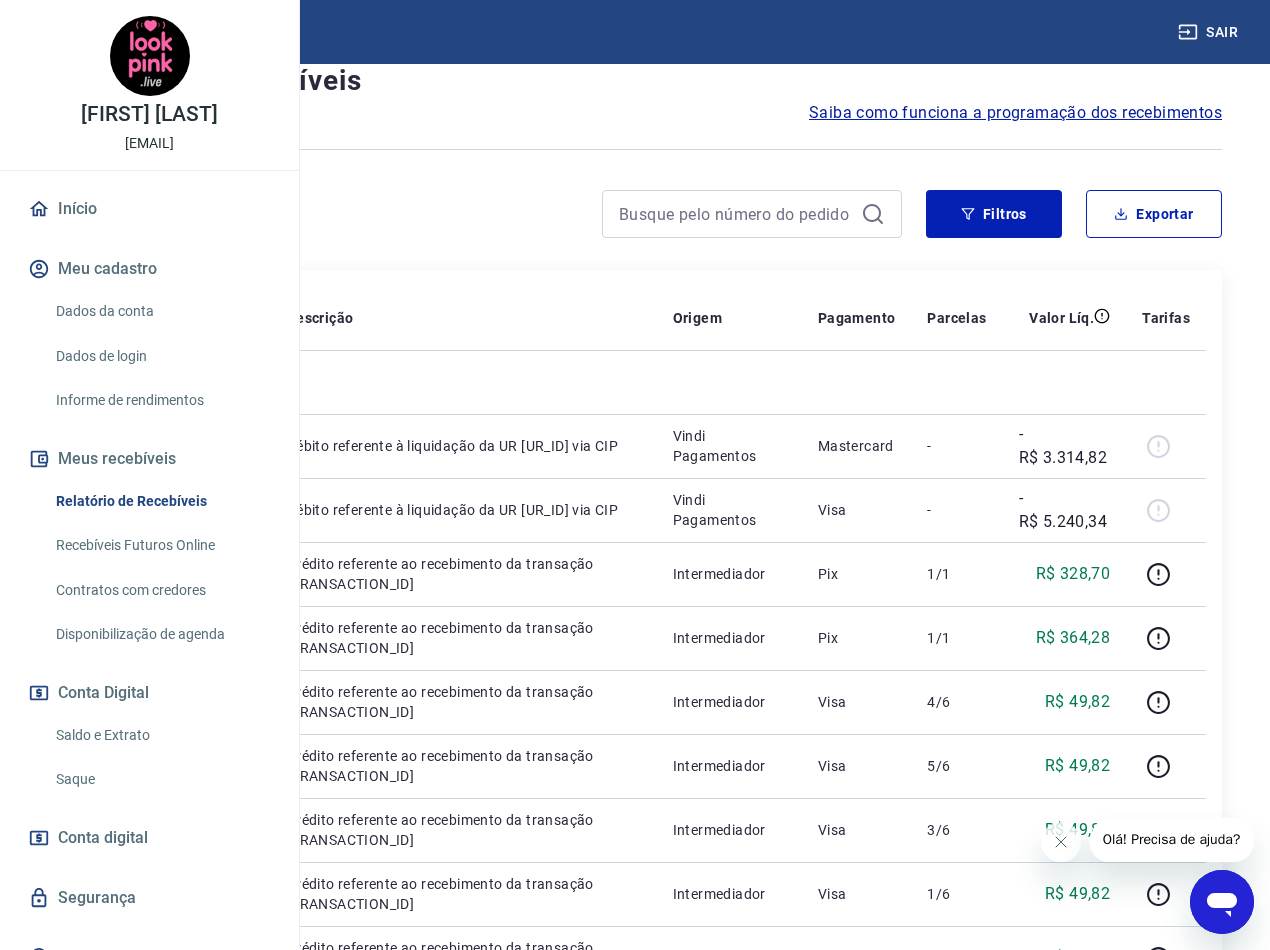 scroll, scrollTop: 200, scrollLeft: 0, axis: vertical 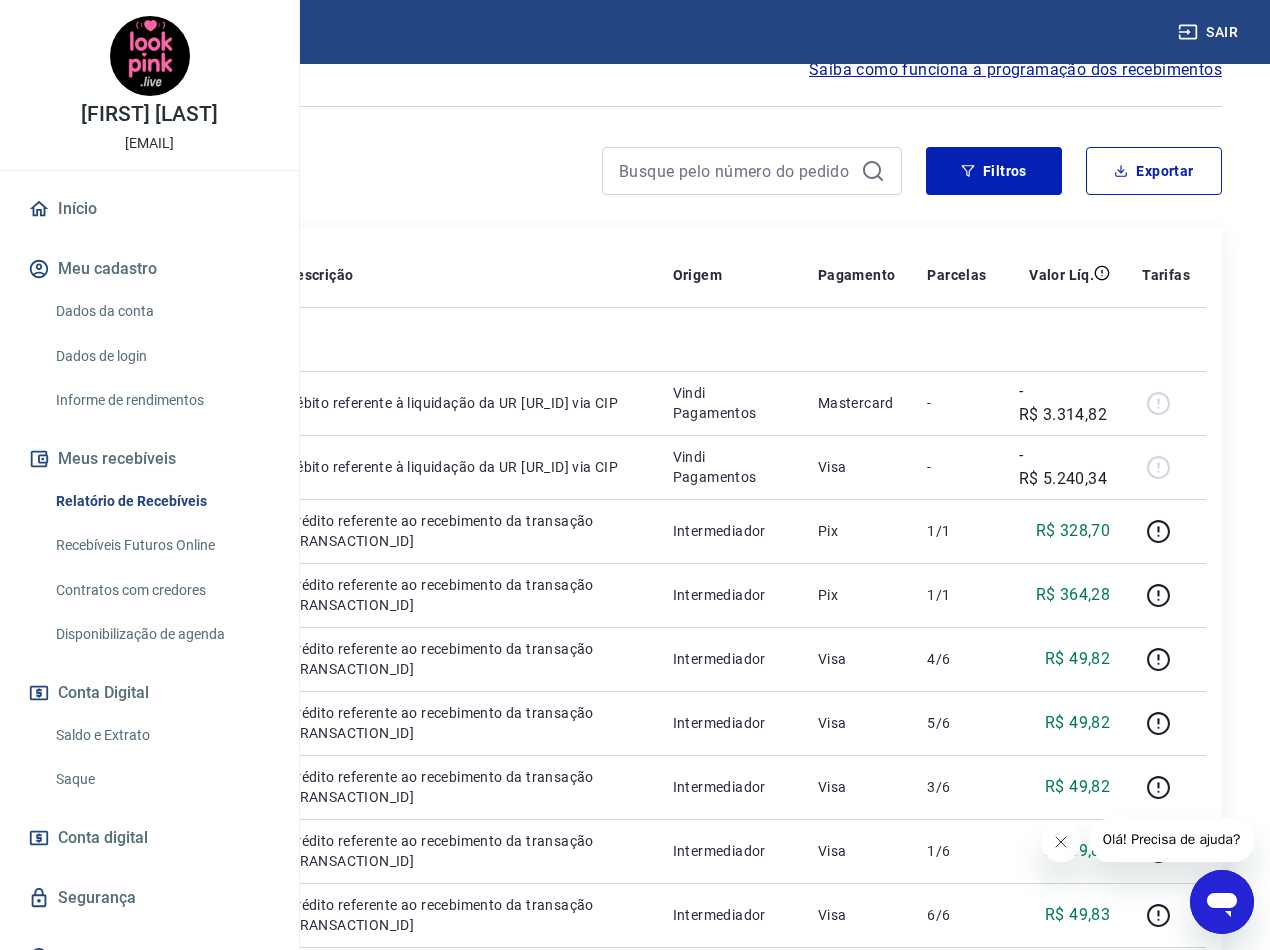 click 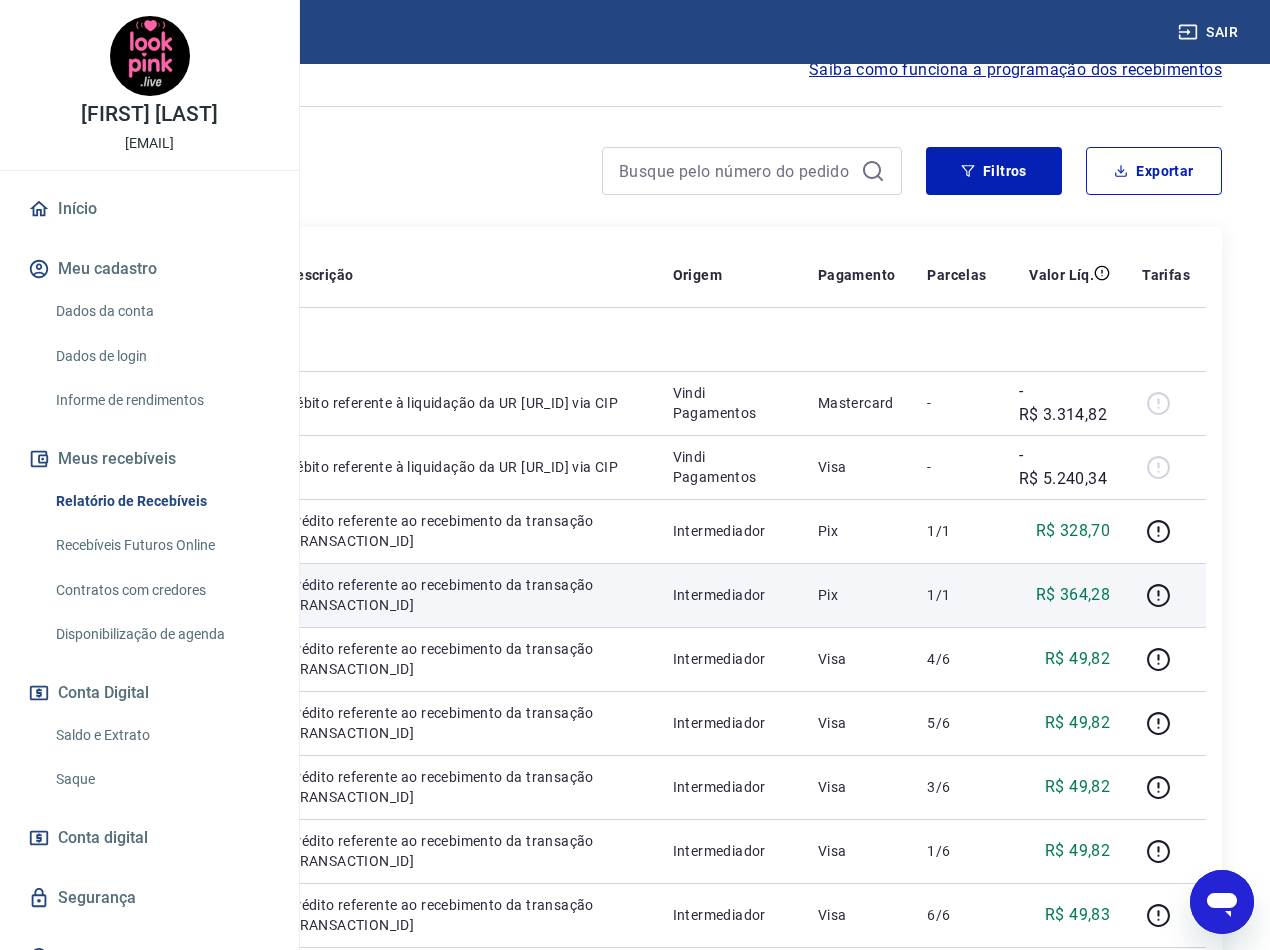 scroll, scrollTop: 0, scrollLeft: 0, axis: both 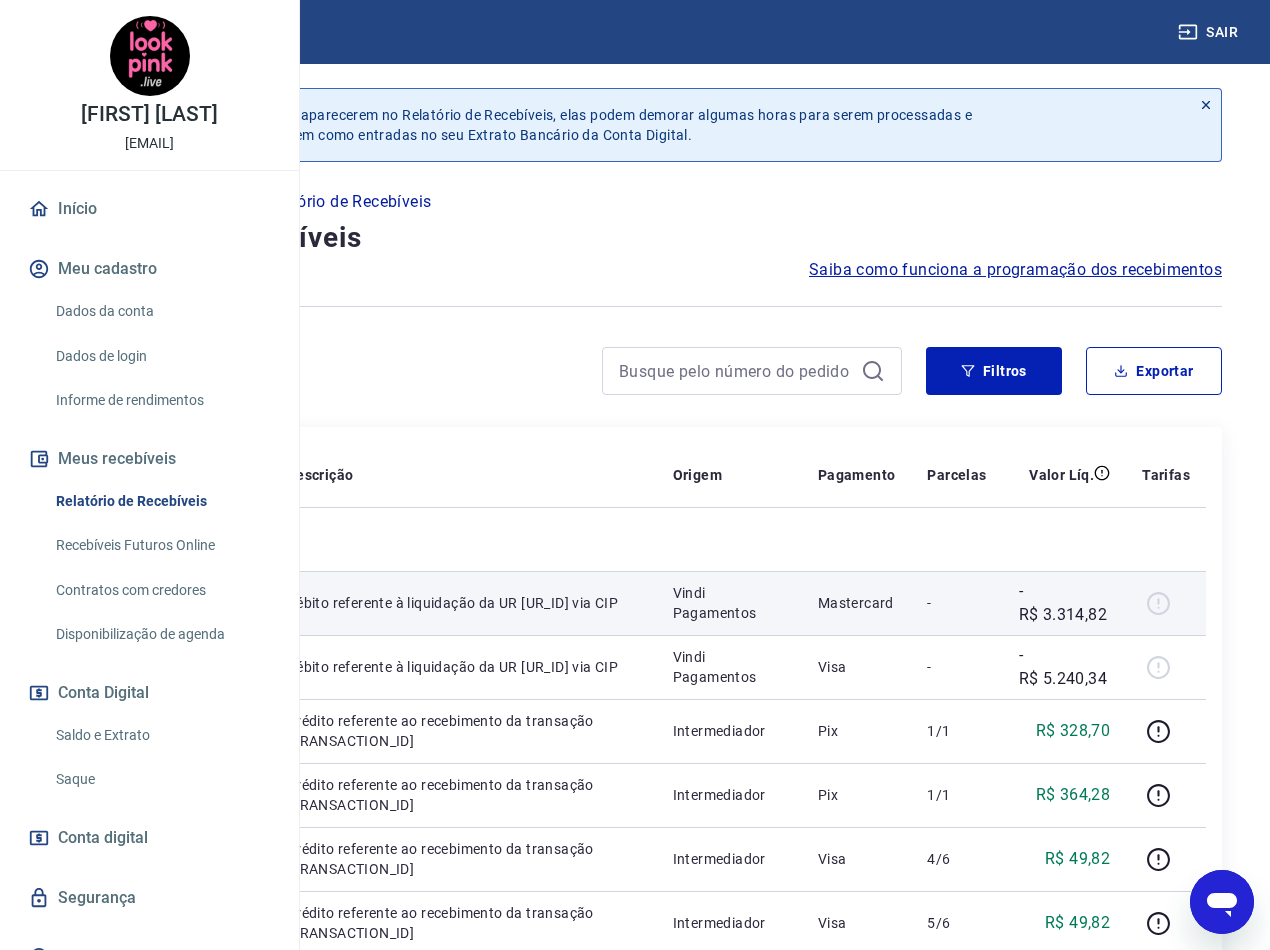 drag, startPoint x: 634, startPoint y: 688, endPoint x: 576, endPoint y: 668, distance: 61.351448 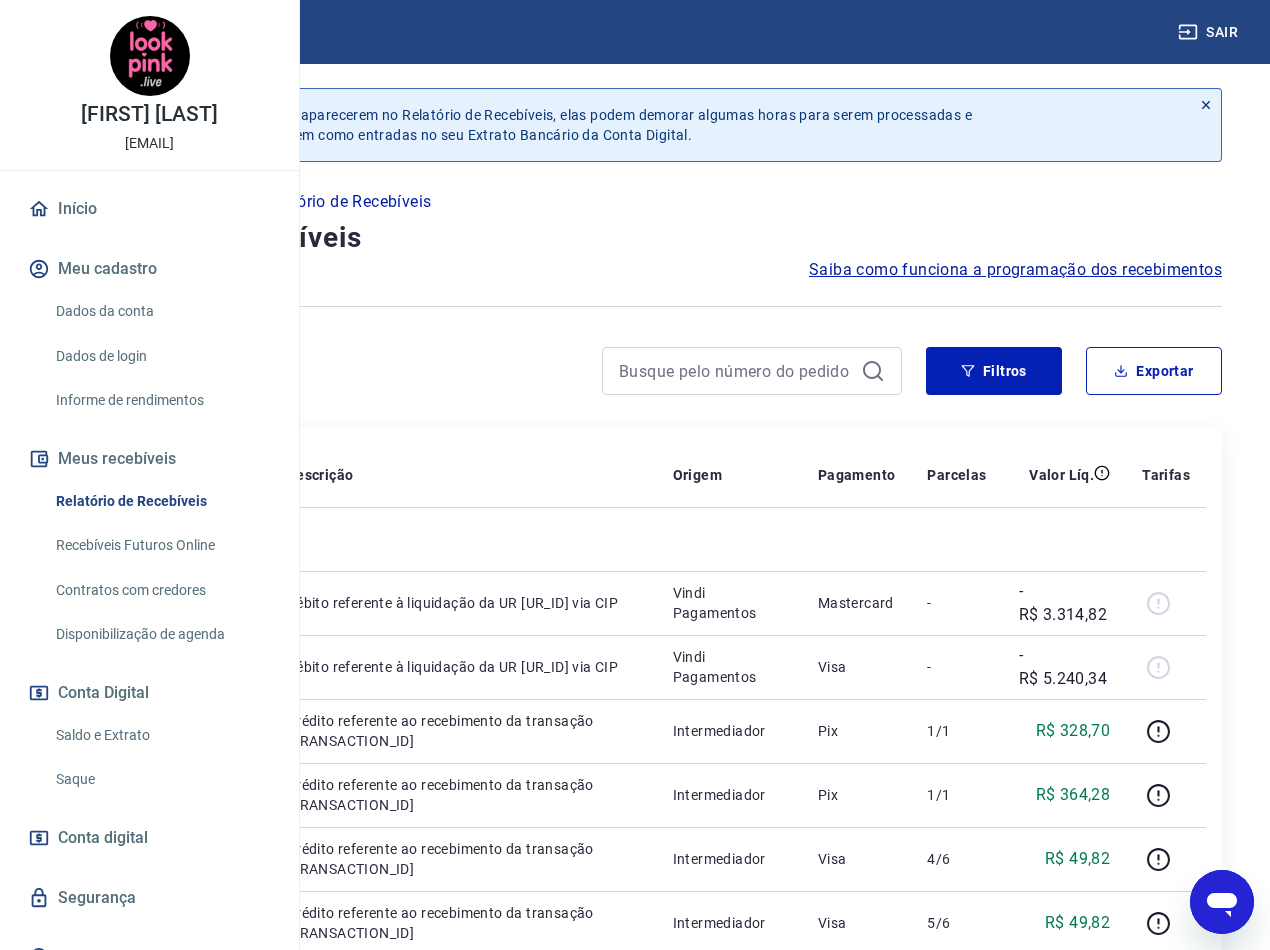 copy on "UR 15679961 via CIP" 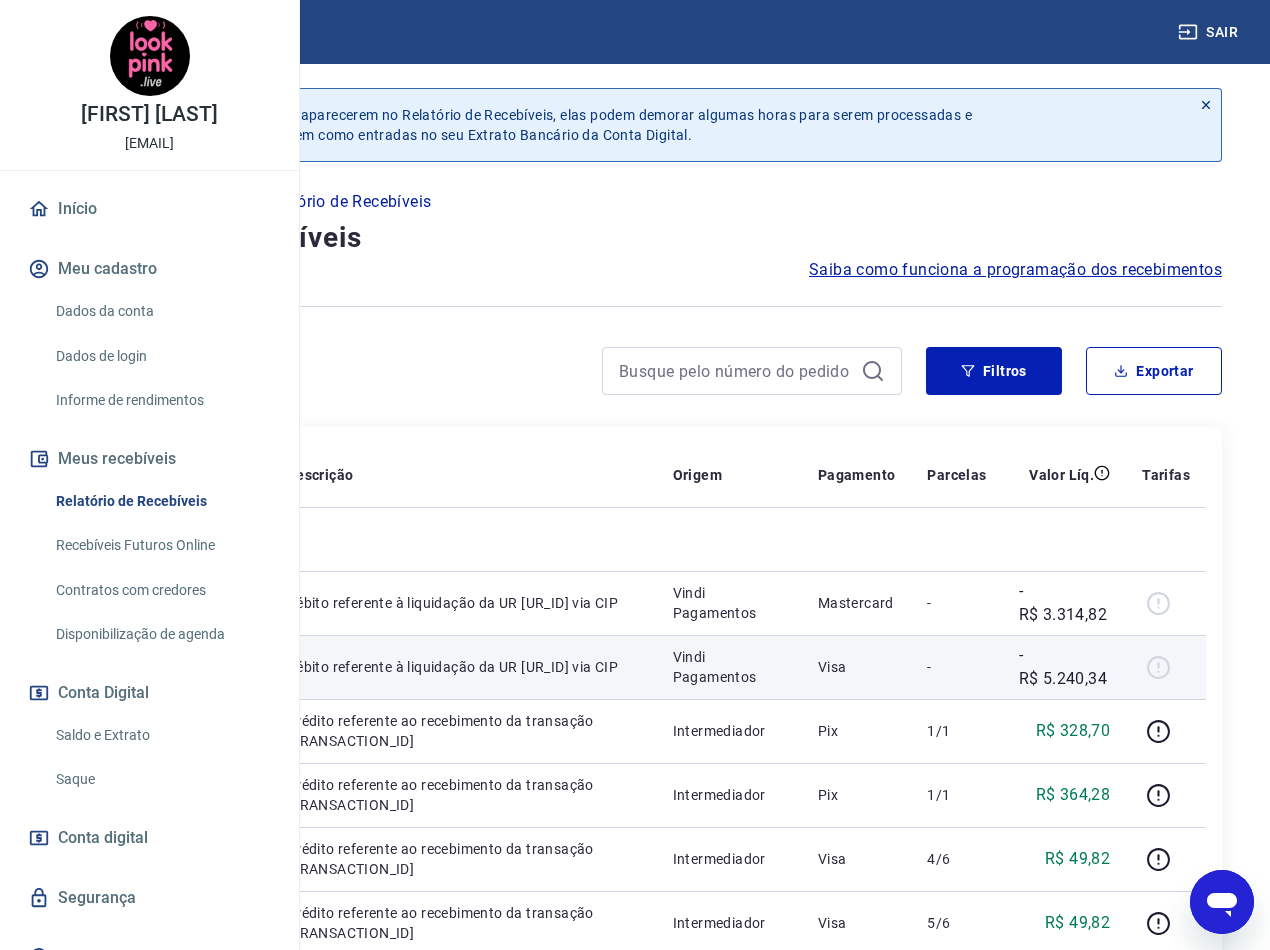 drag, startPoint x: 621, startPoint y: 785, endPoint x: 571, endPoint y: 765, distance: 53.851646 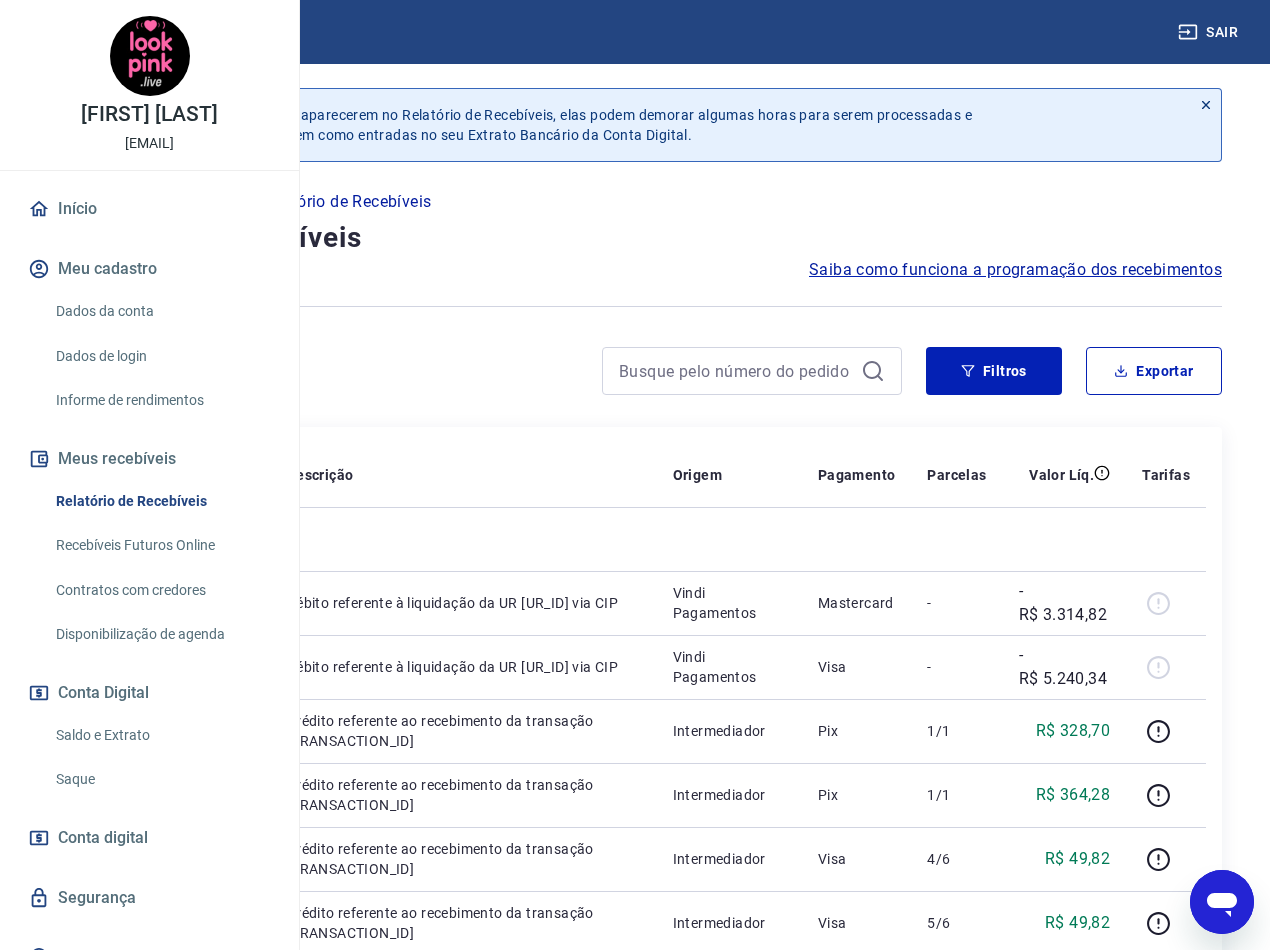 click at bounding box center [475, 371] 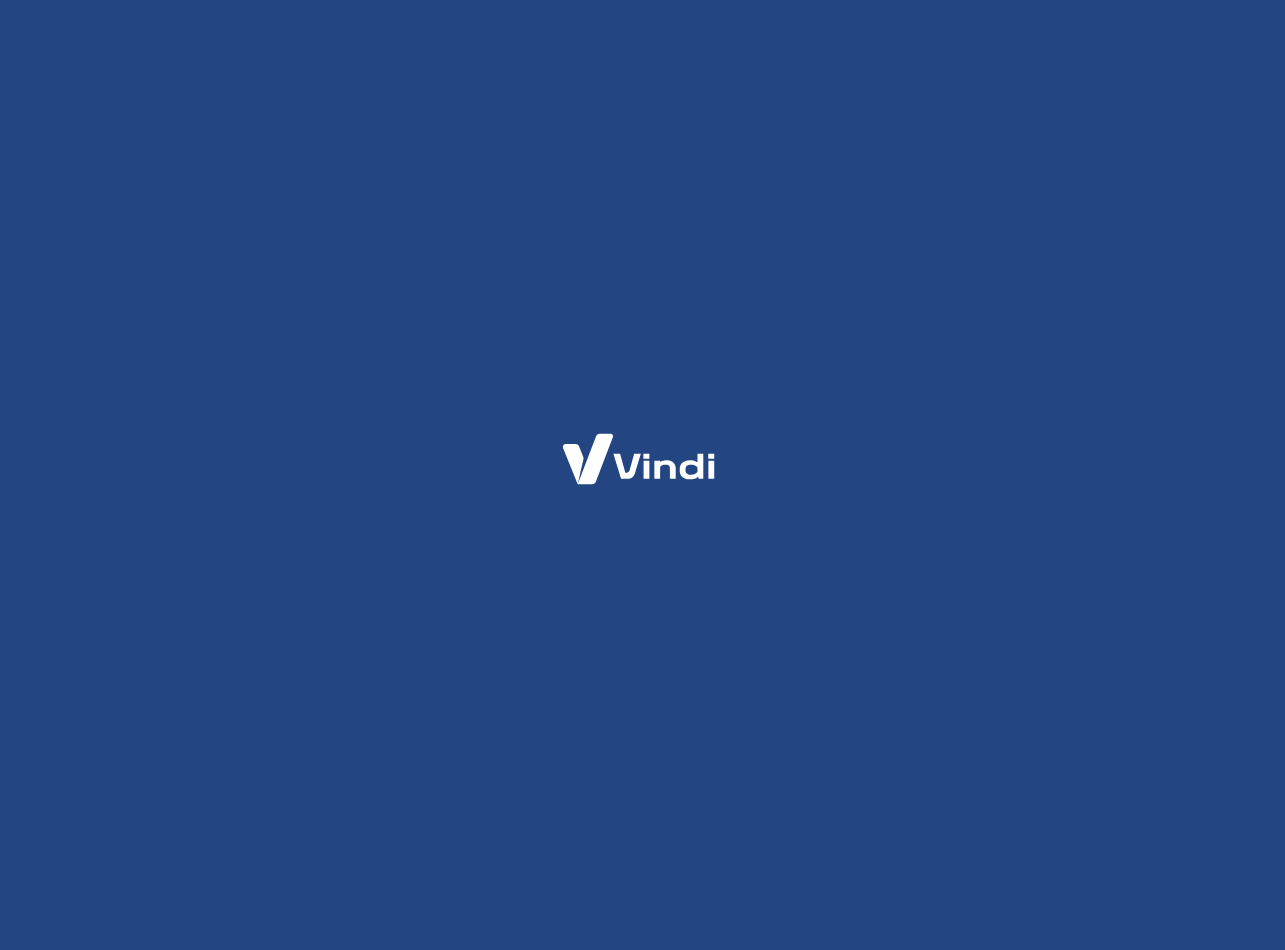 scroll, scrollTop: 0, scrollLeft: 0, axis: both 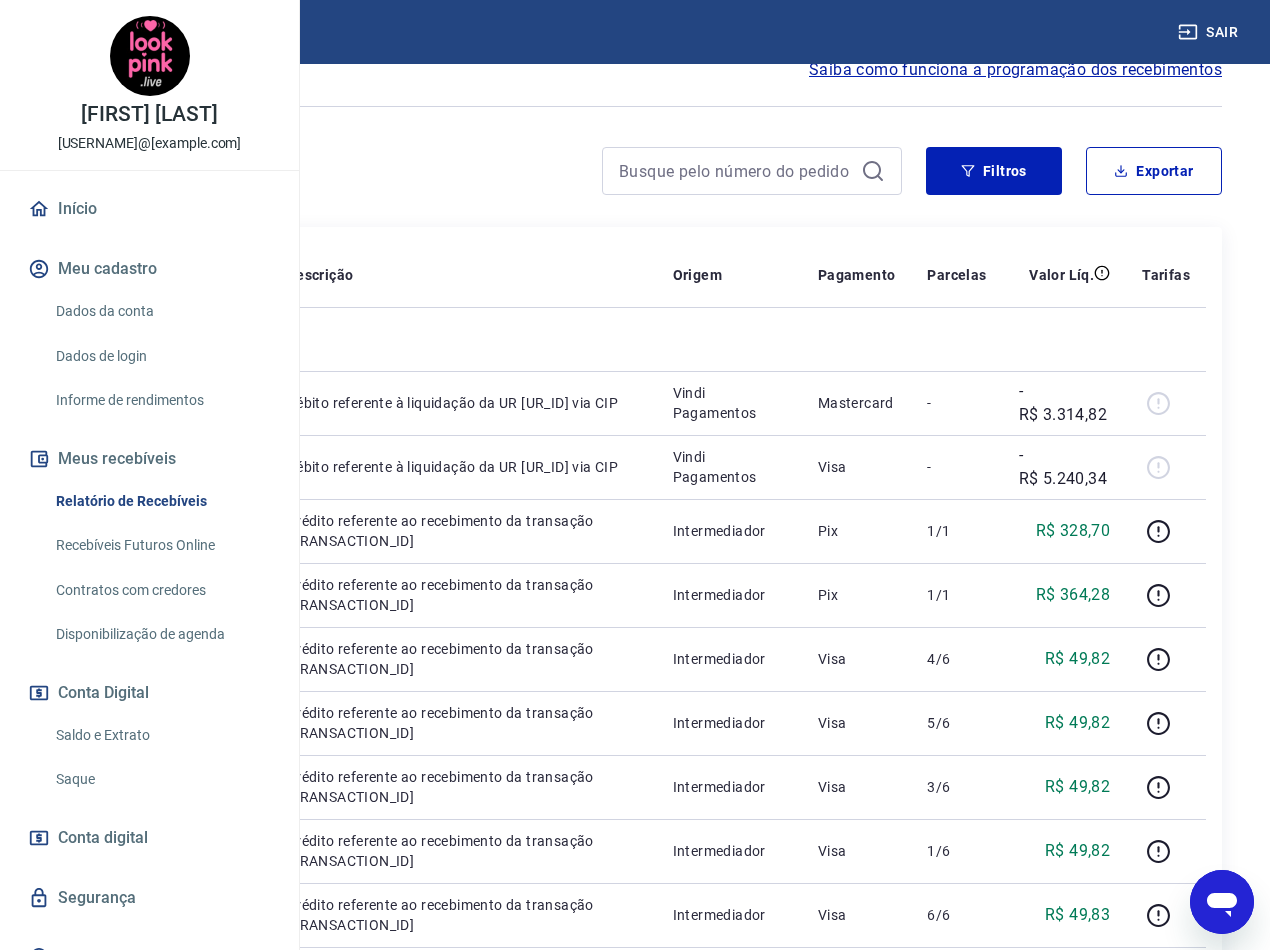 click at bounding box center [475, 171] 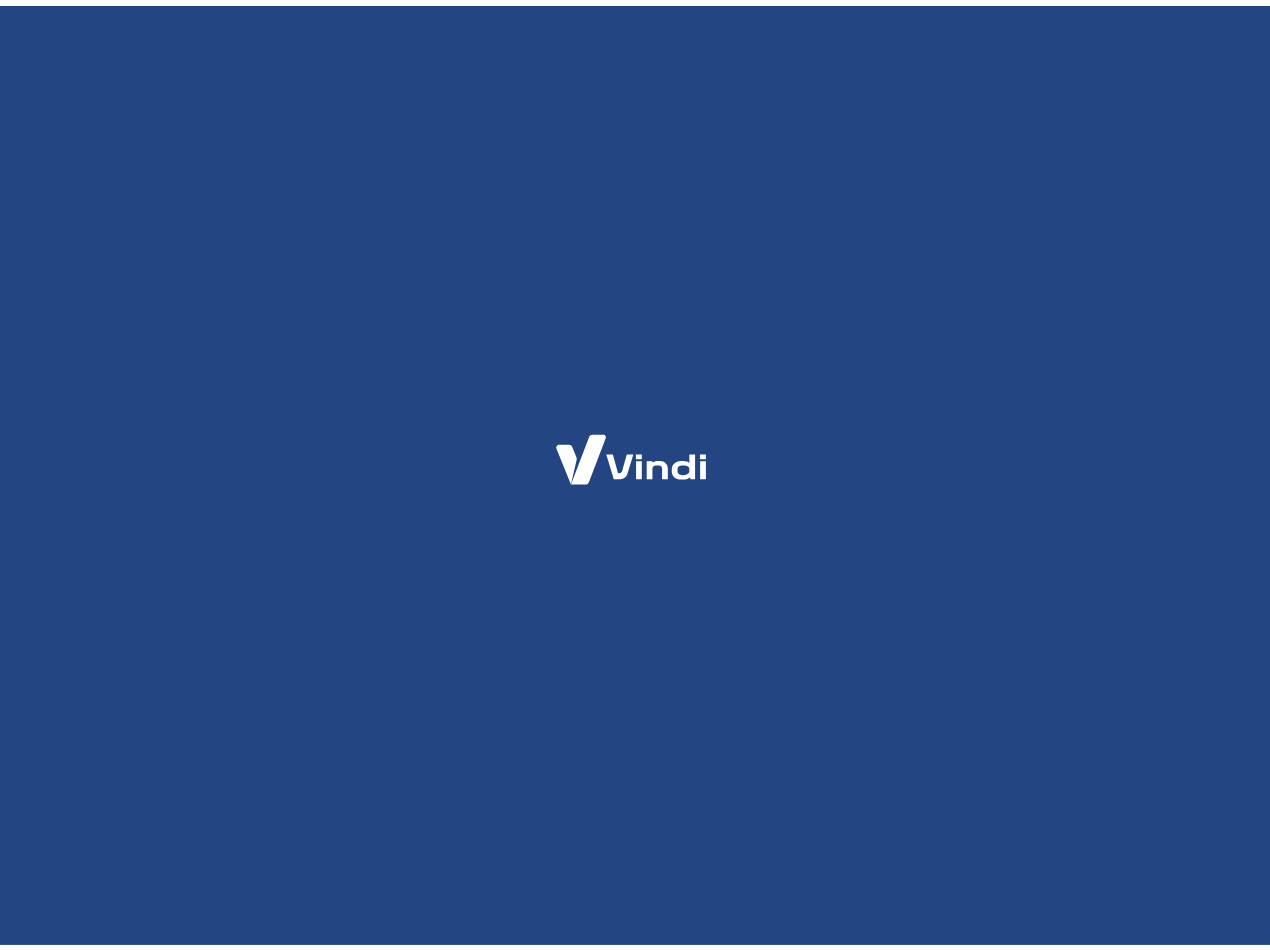 scroll, scrollTop: 0, scrollLeft: 0, axis: both 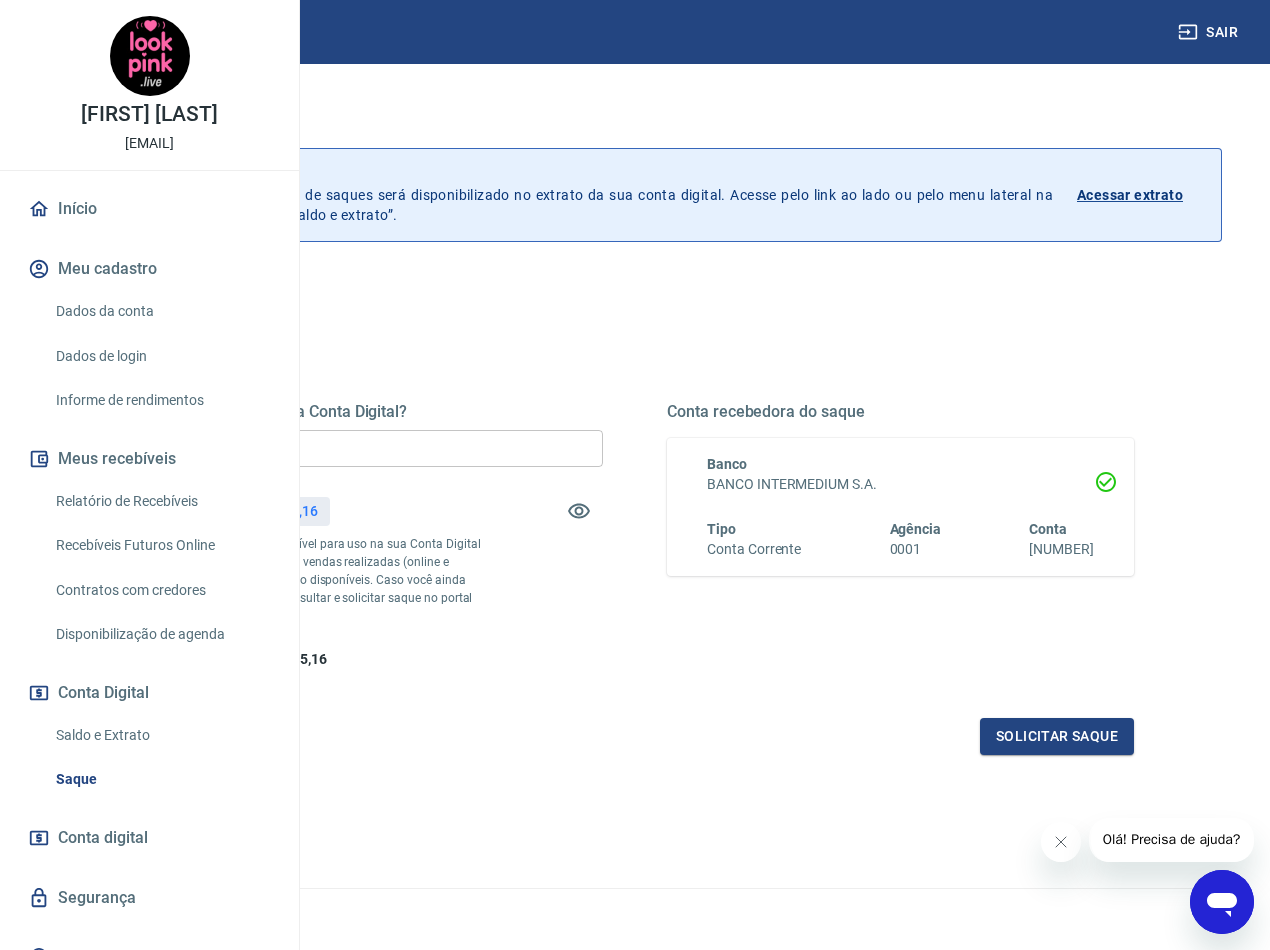click on "R$ 0,00" at bounding box center [369, 448] 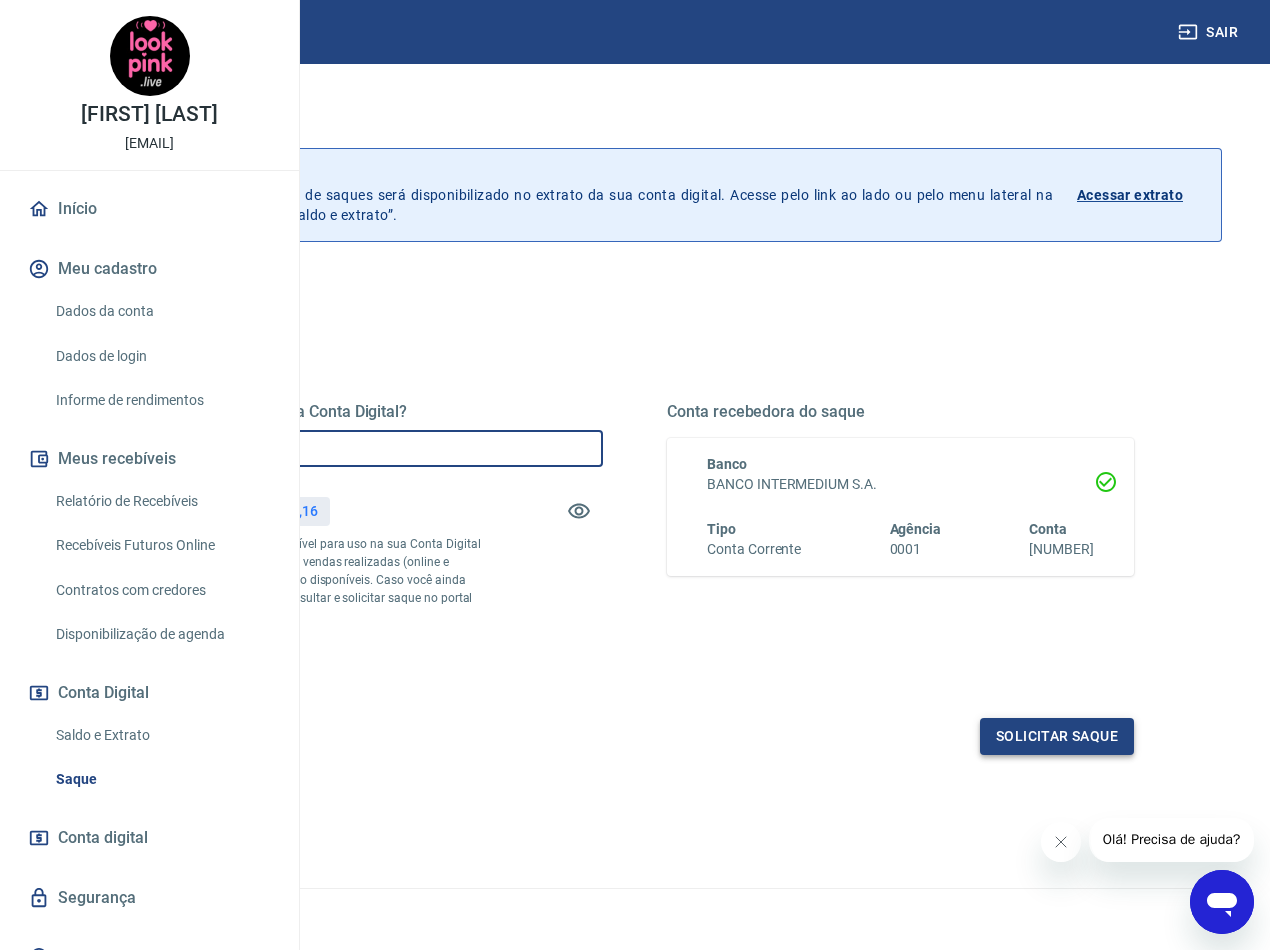 type on "R$ 8.555,16" 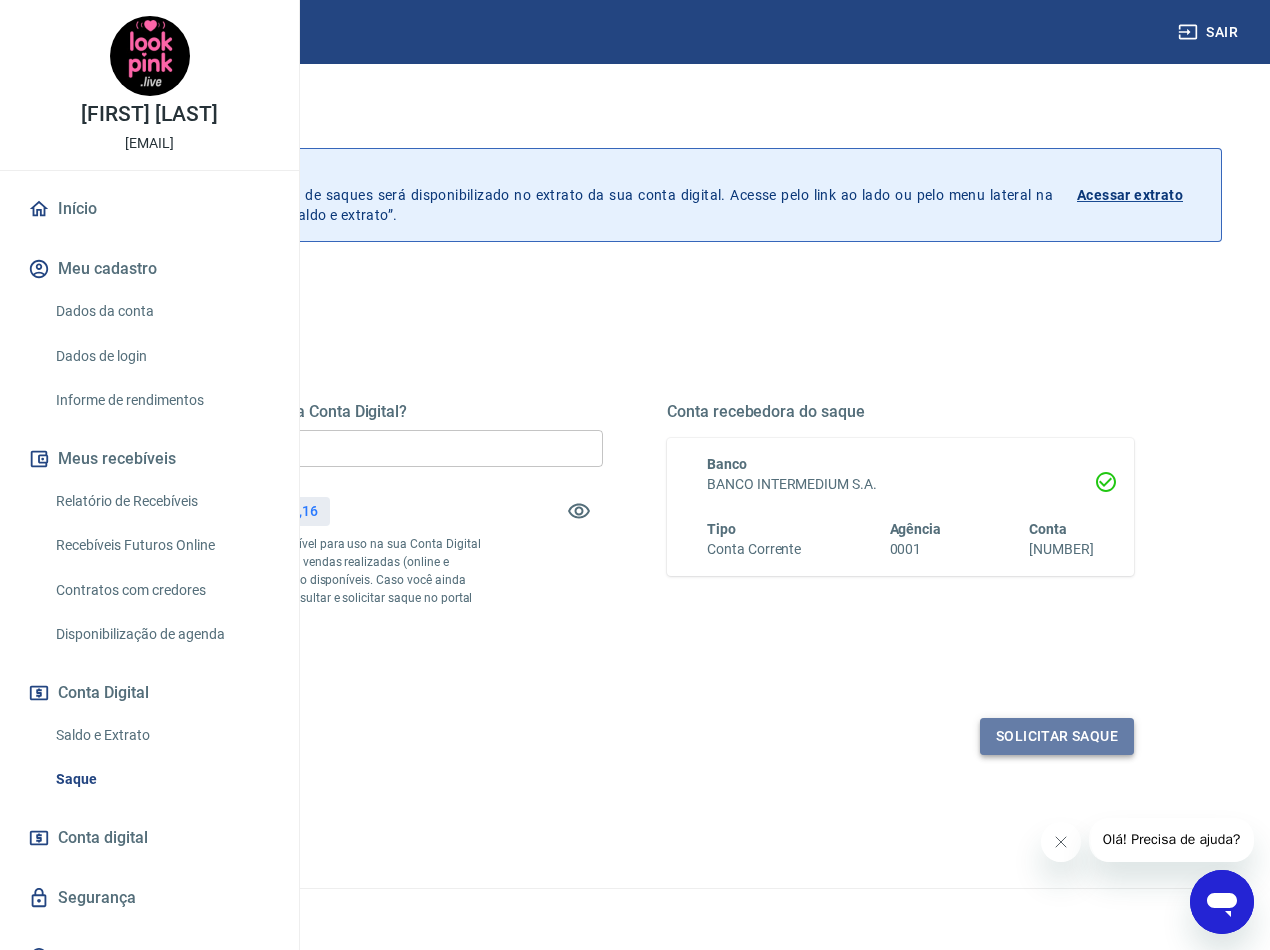 click on "Solicitar saque" at bounding box center (1057, 736) 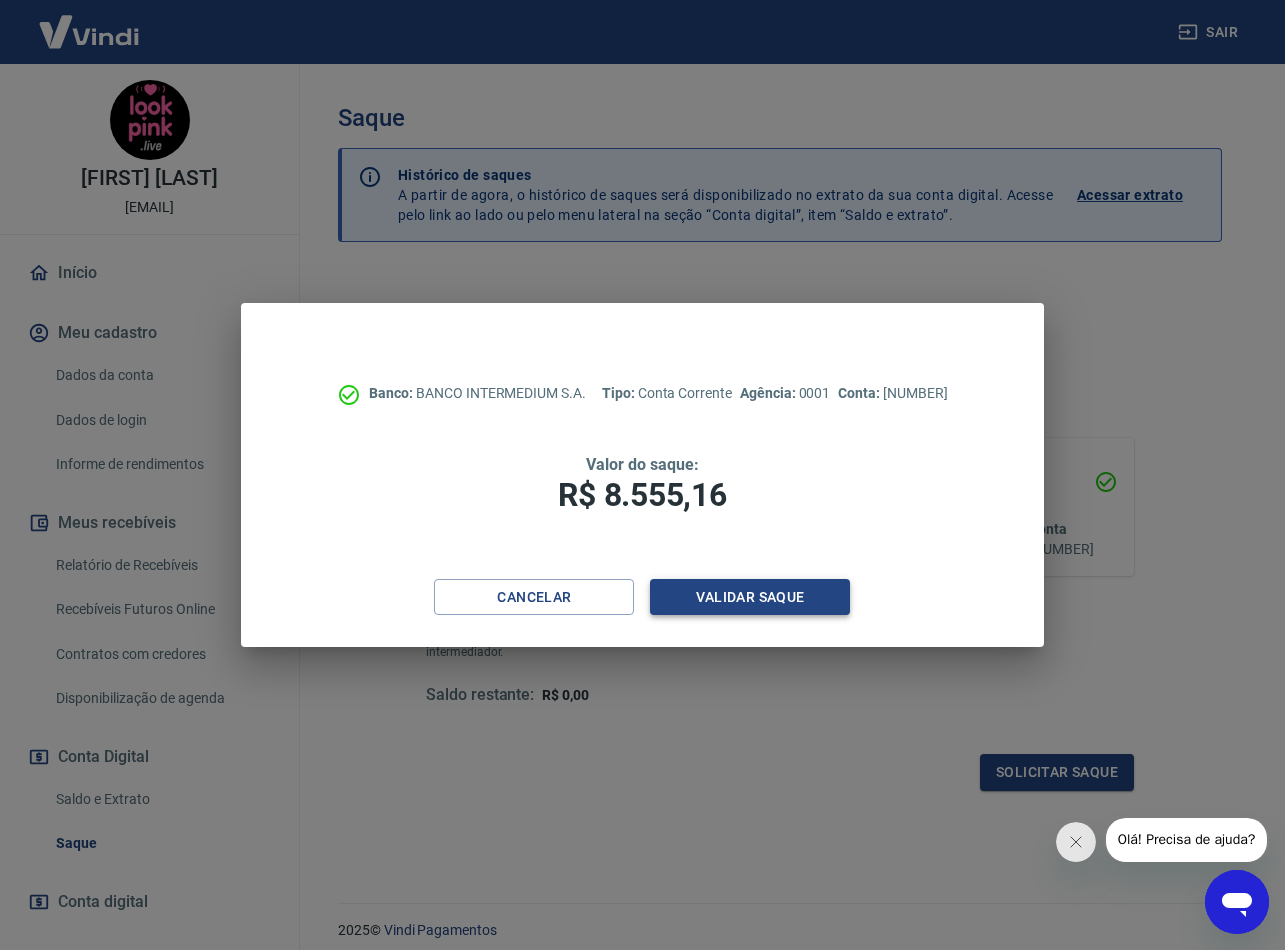 click on "Validar saque" at bounding box center [750, 597] 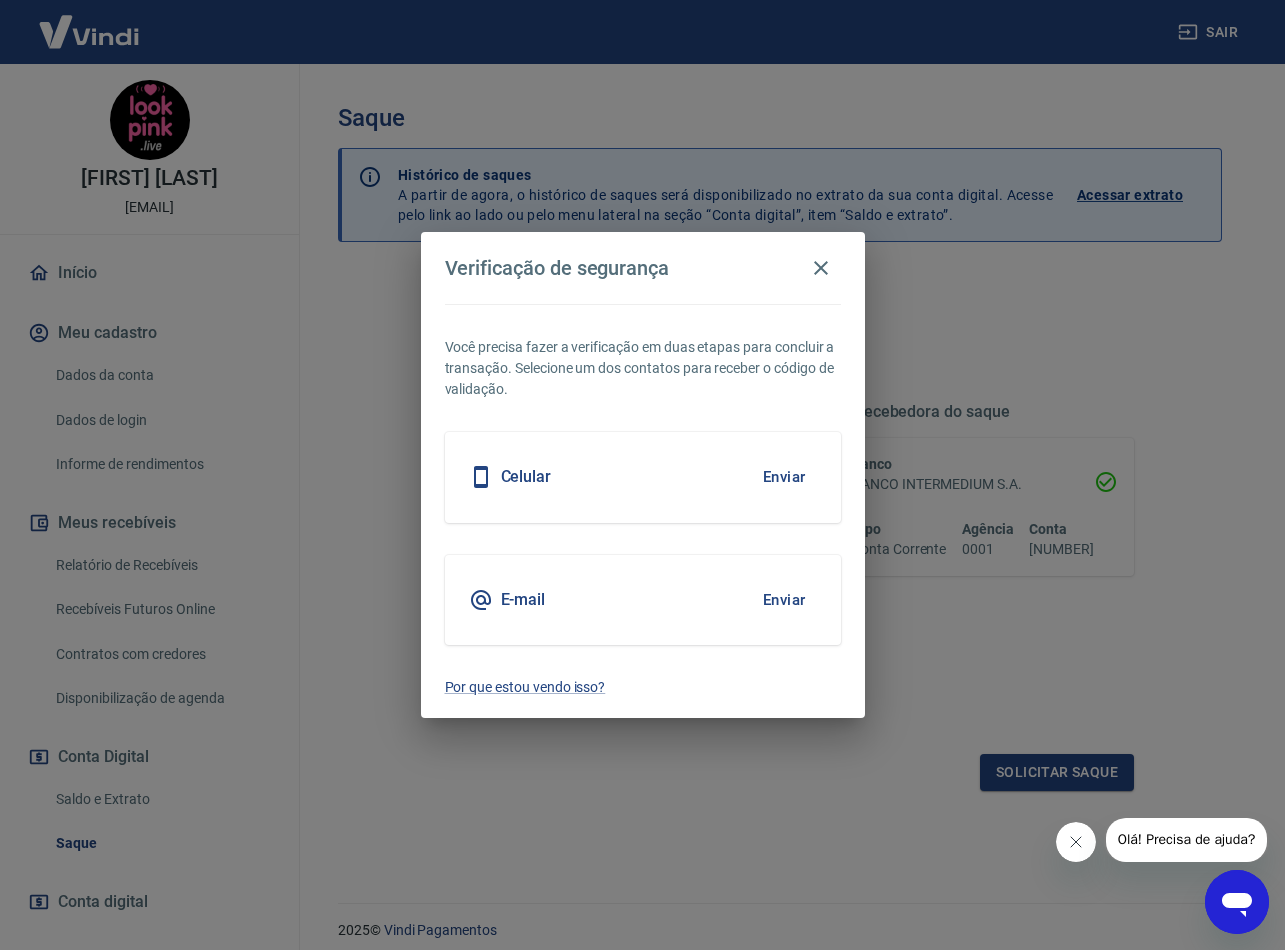 drag, startPoint x: 1089, startPoint y: 846, endPoint x: 1067, endPoint y: 833, distance: 25.553865 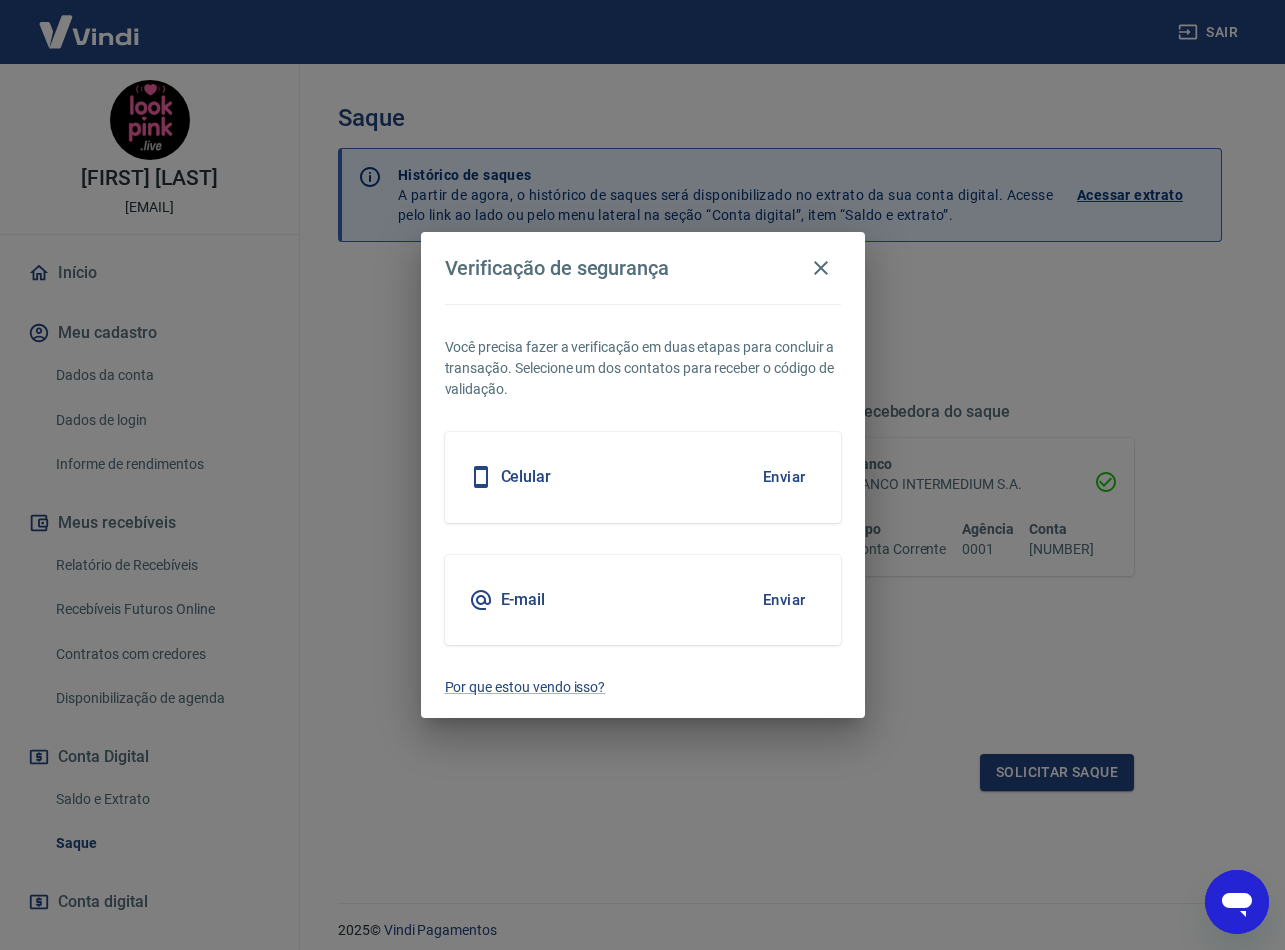 click on "Enviar" at bounding box center (784, 600) 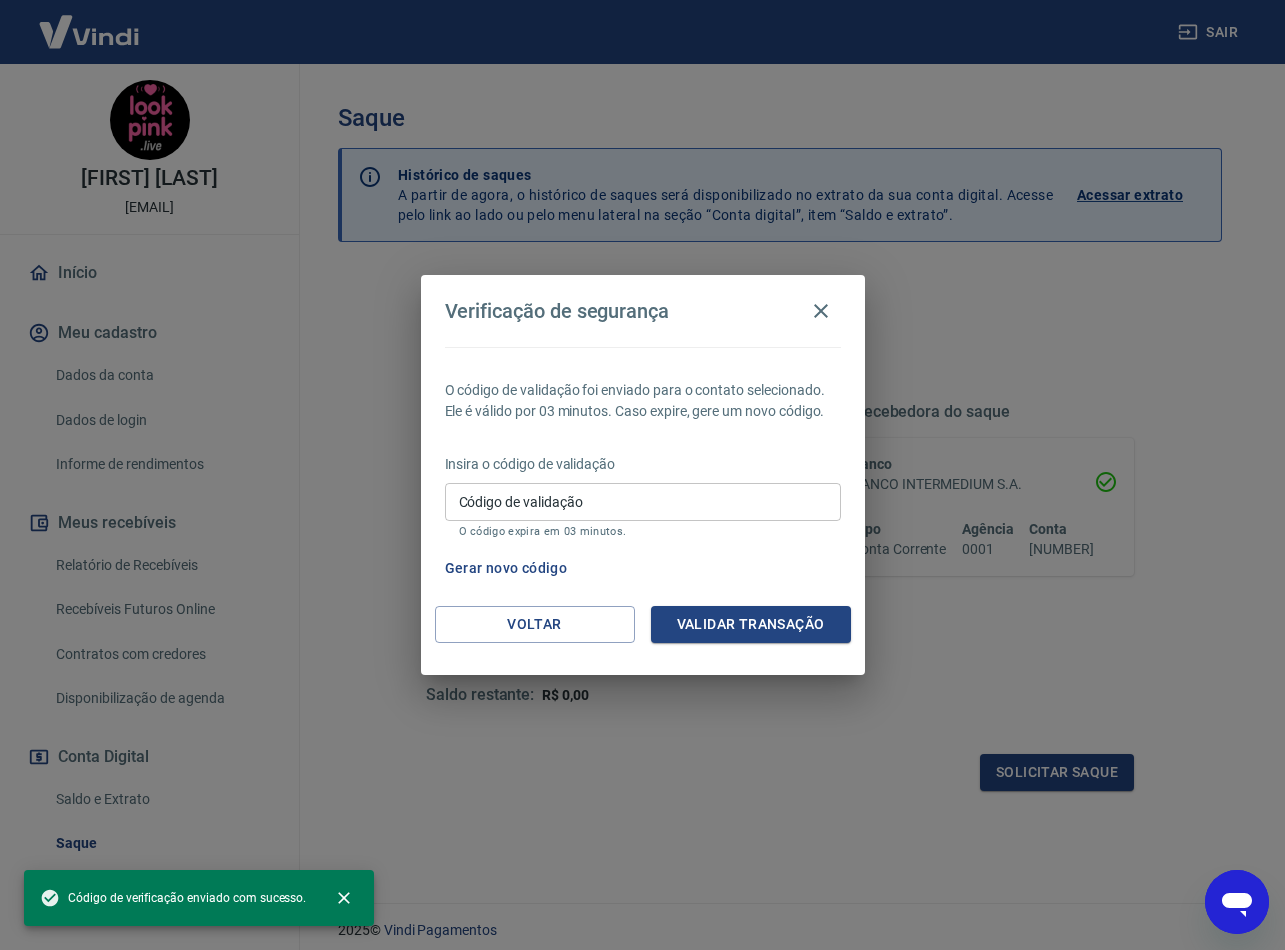 drag, startPoint x: 671, startPoint y: 515, endPoint x: 686, endPoint y: 515, distance: 15 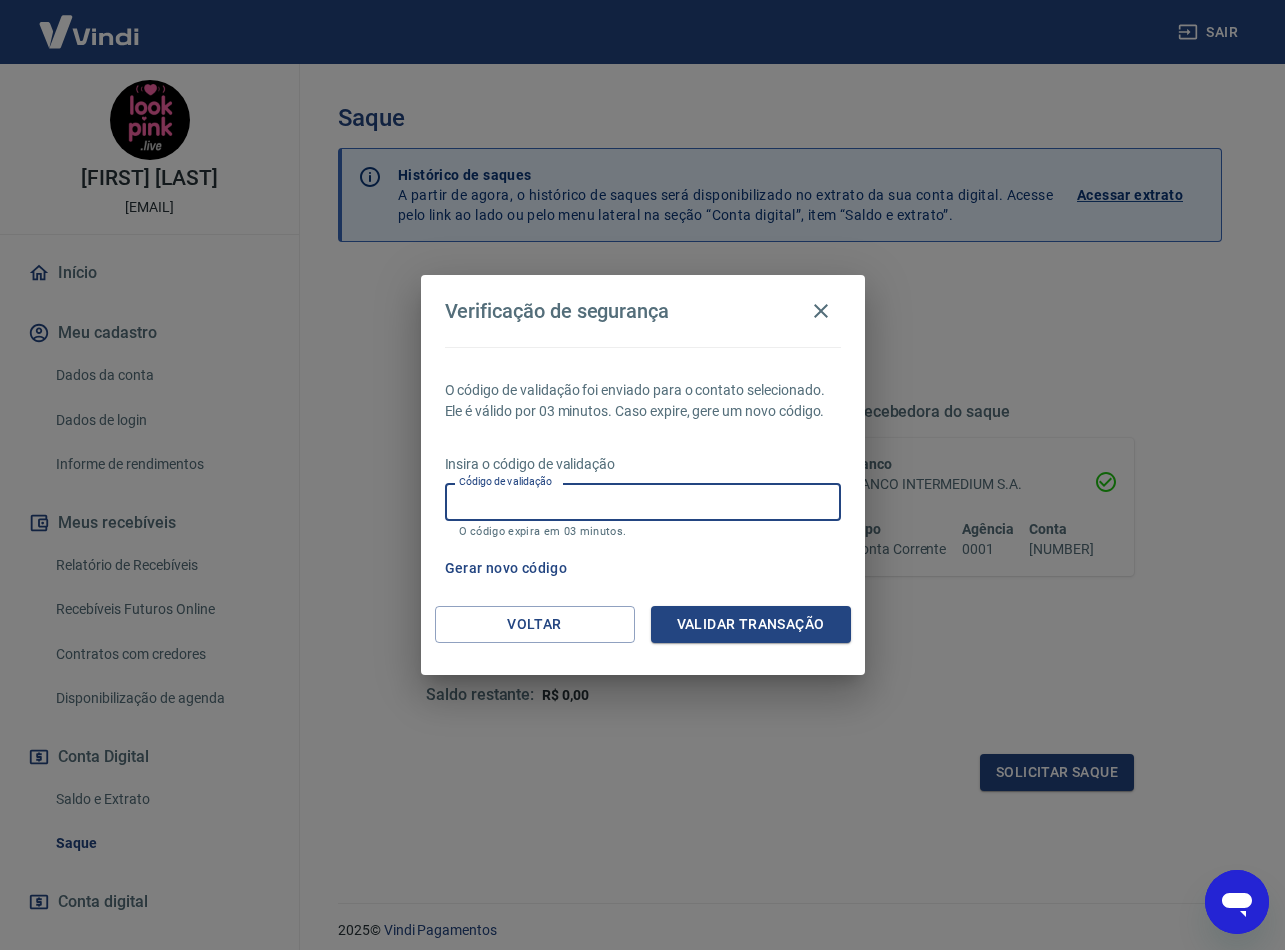 paste on "402877" 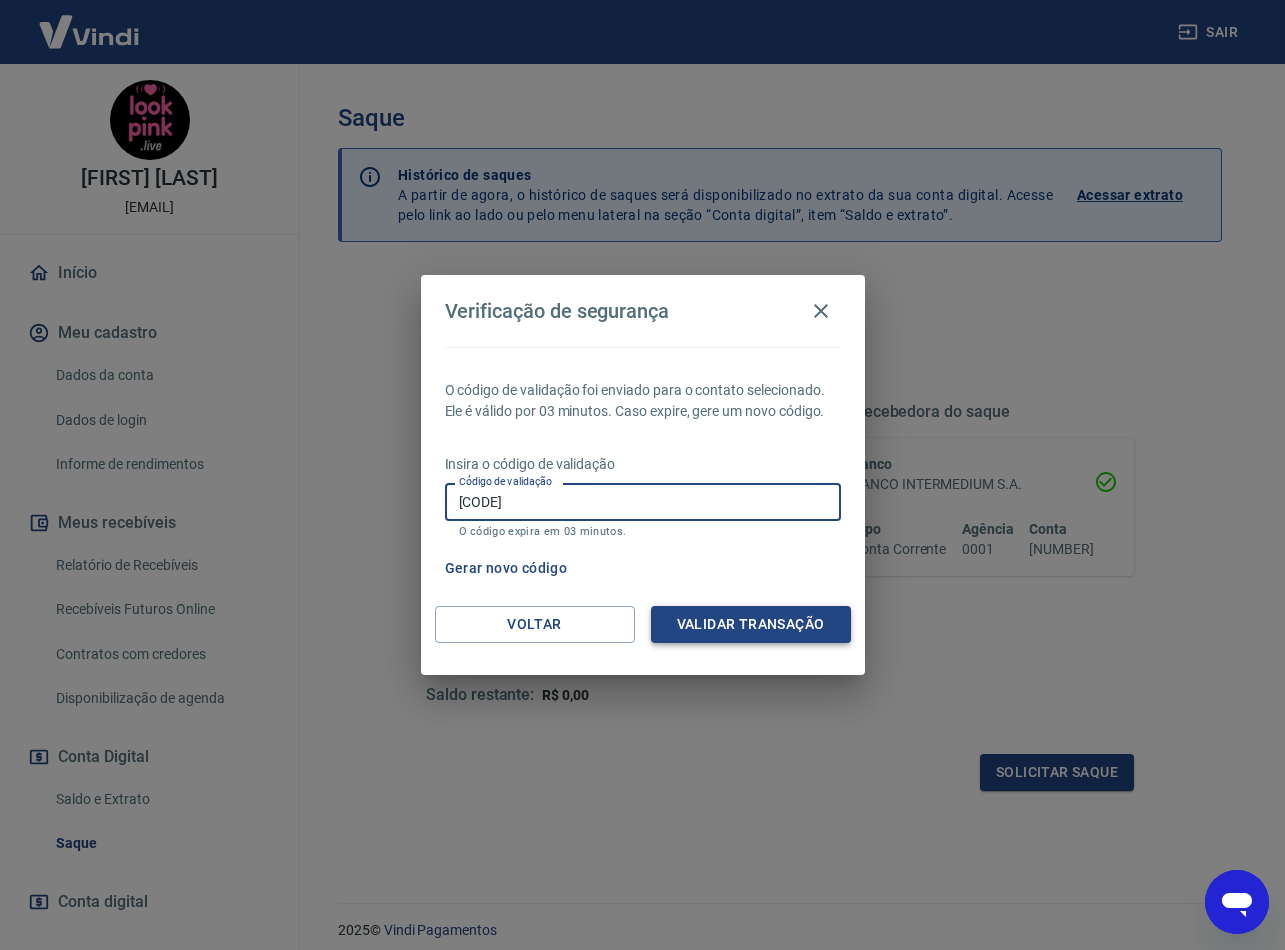 type on "402877" 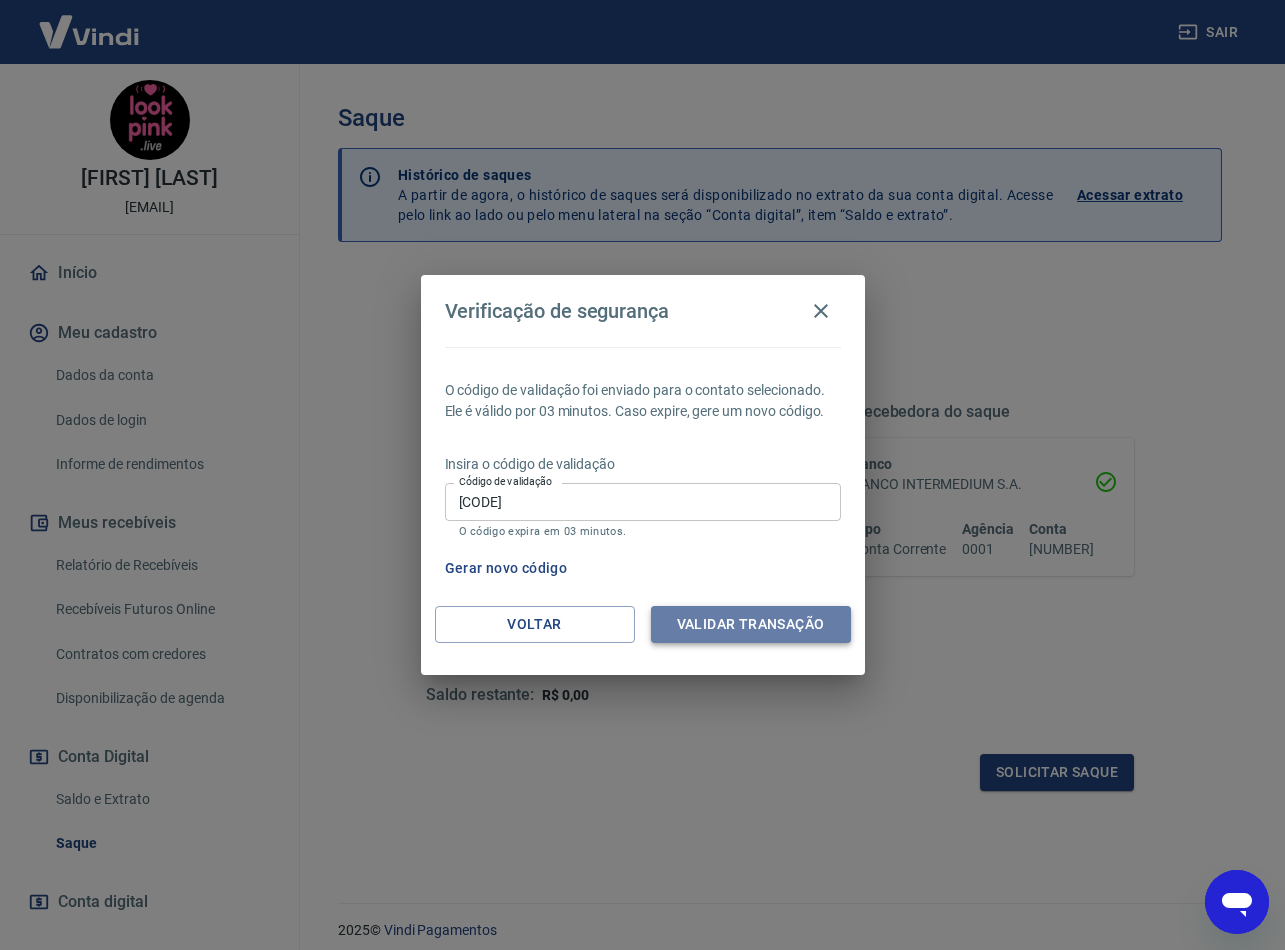 click on "Validar transação" at bounding box center [751, 624] 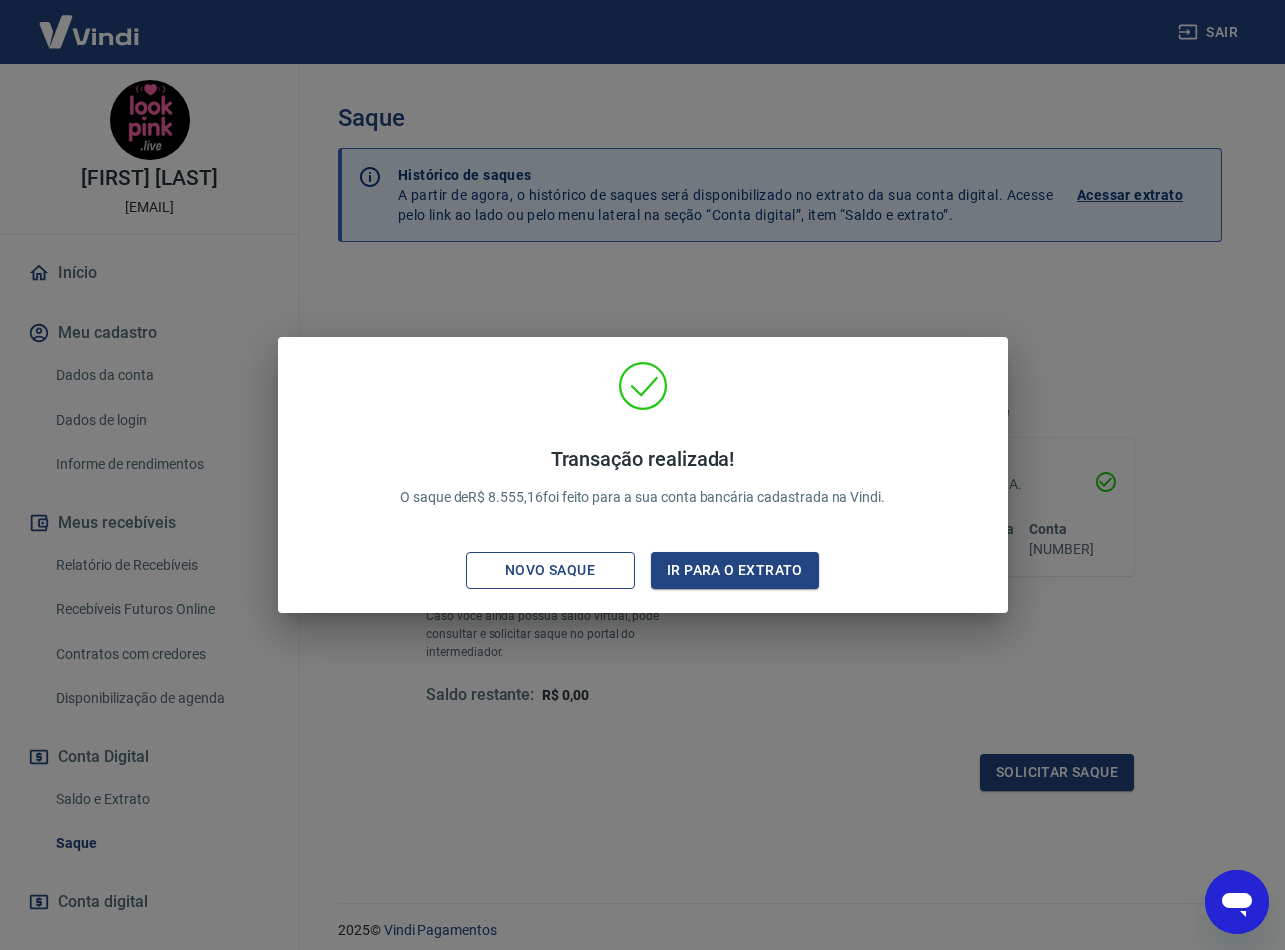 click on "Novo saque" at bounding box center (550, 570) 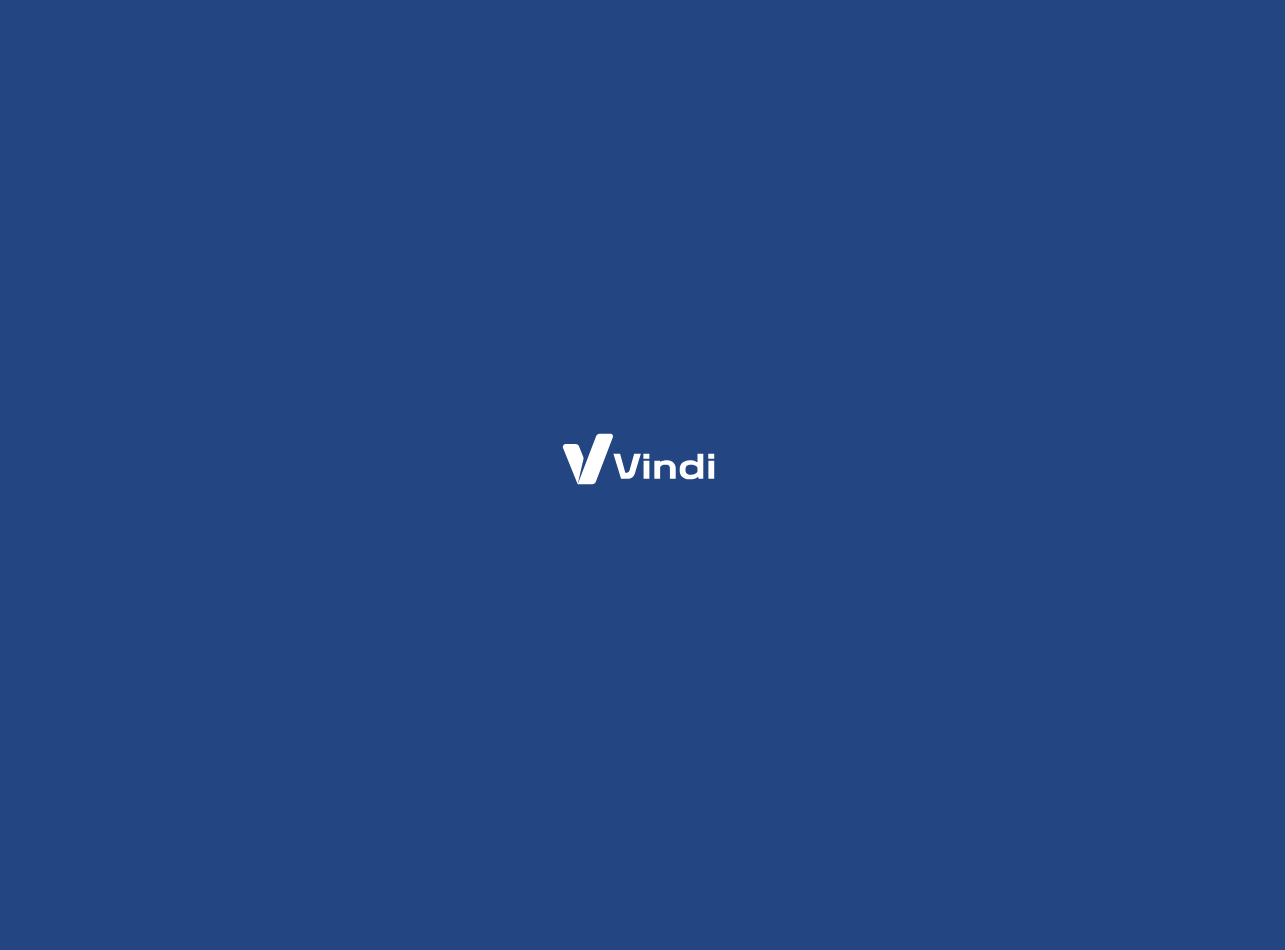 scroll, scrollTop: 0, scrollLeft: 0, axis: both 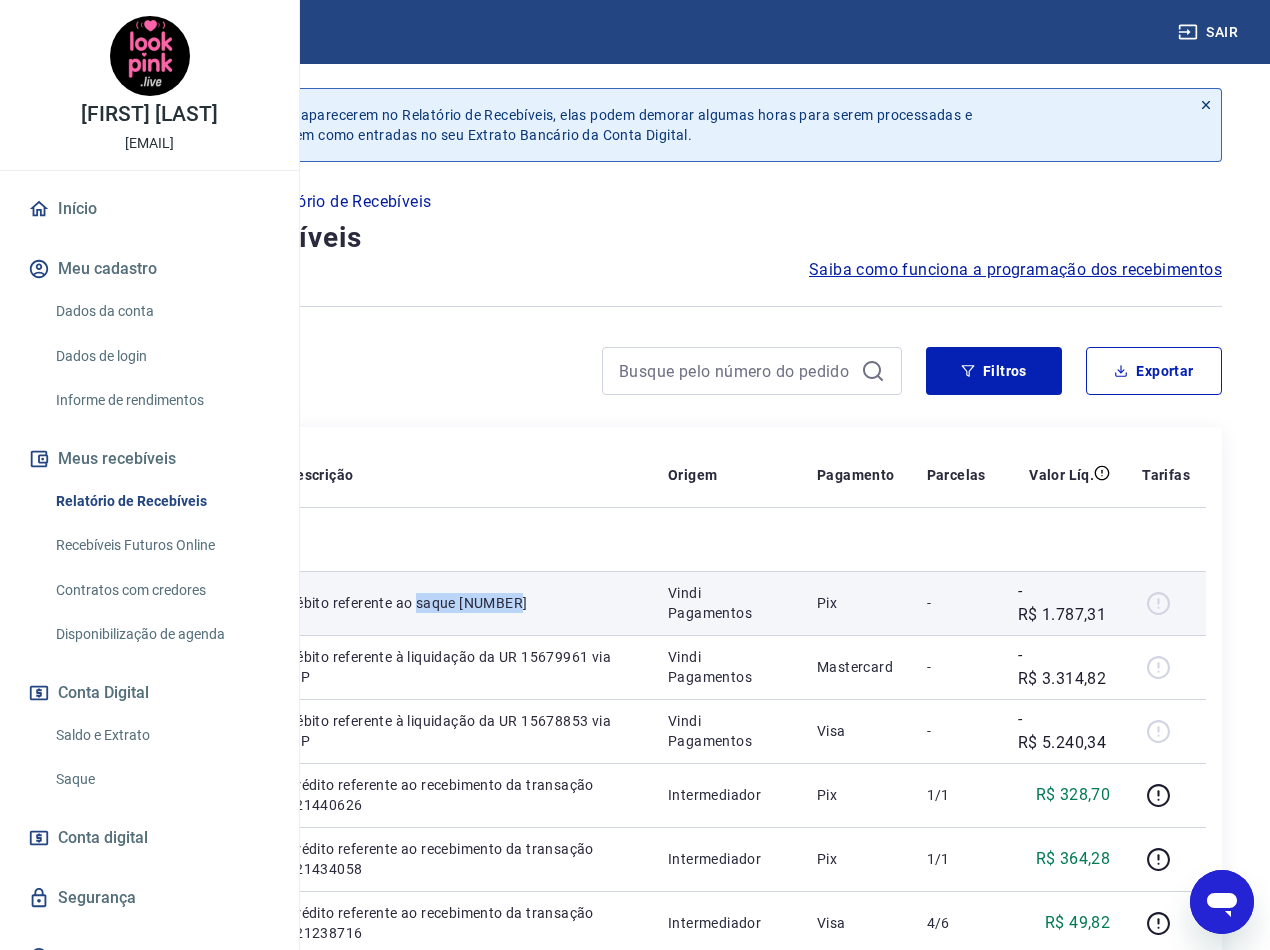 drag, startPoint x: 640, startPoint y: 661, endPoint x: 570, endPoint y: 651, distance: 70.71068 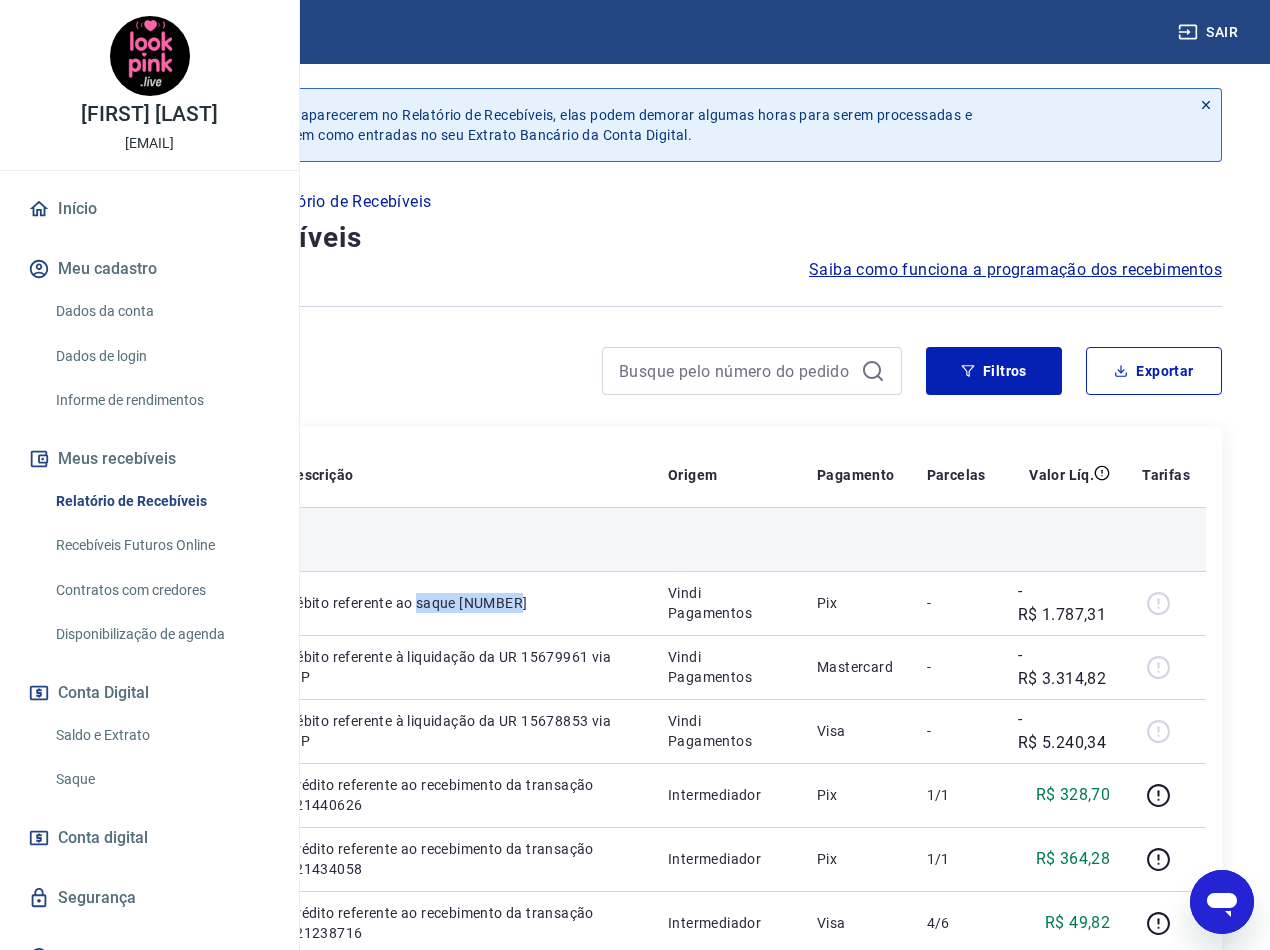copy on "saque 6697312" 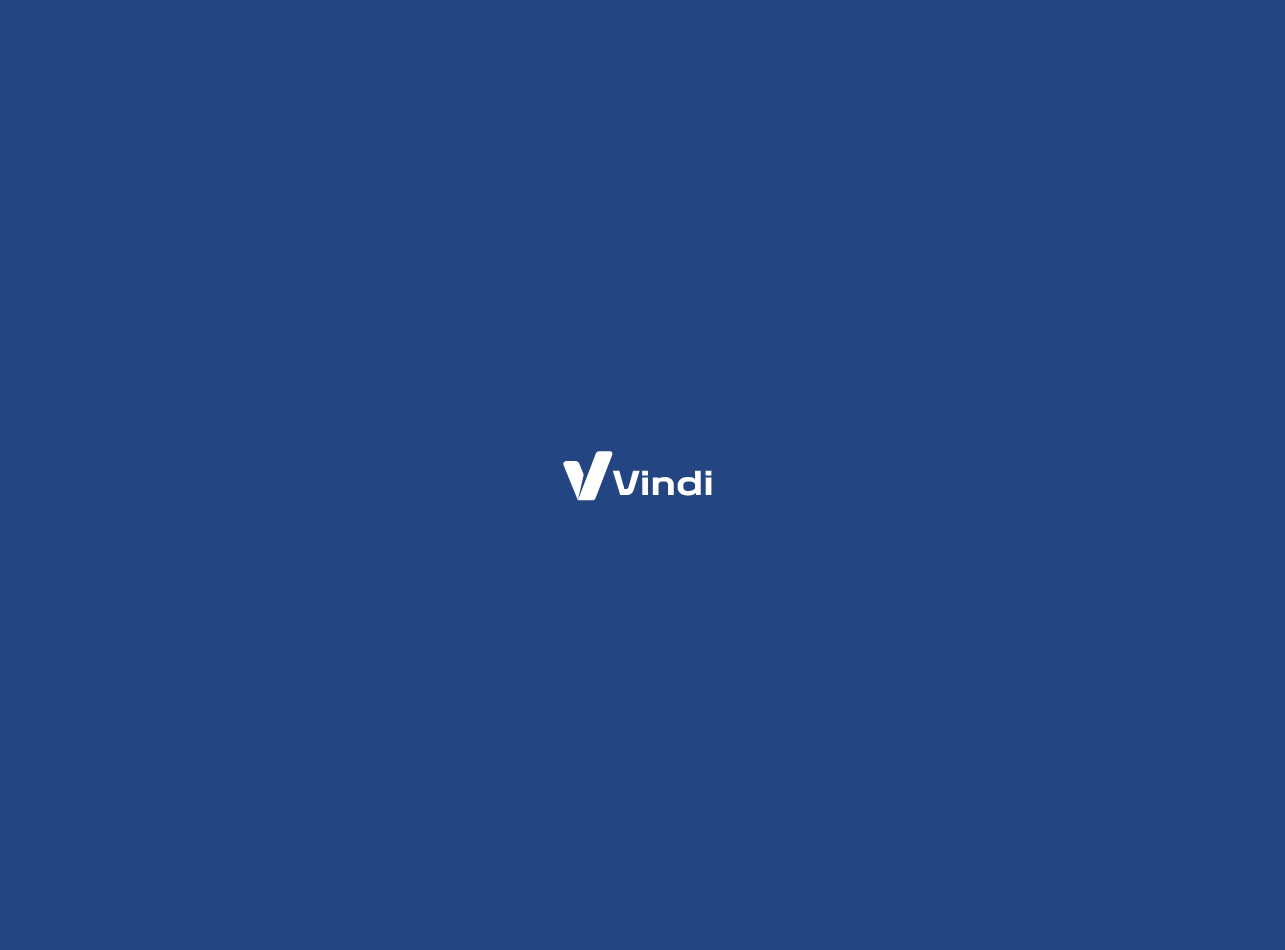 scroll, scrollTop: 0, scrollLeft: 0, axis: both 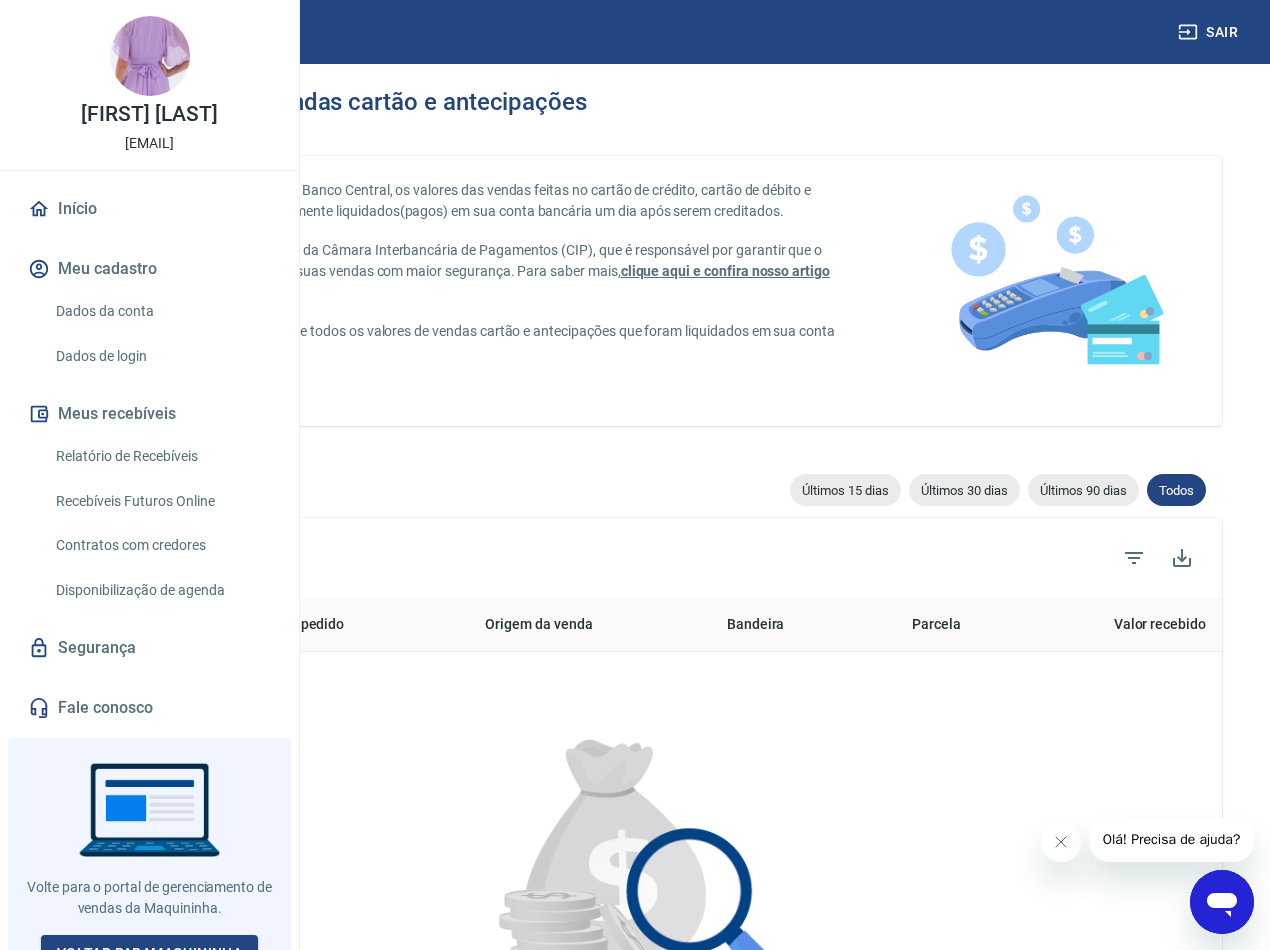 click on "Relatório de Recebíveis" at bounding box center [161, 456] 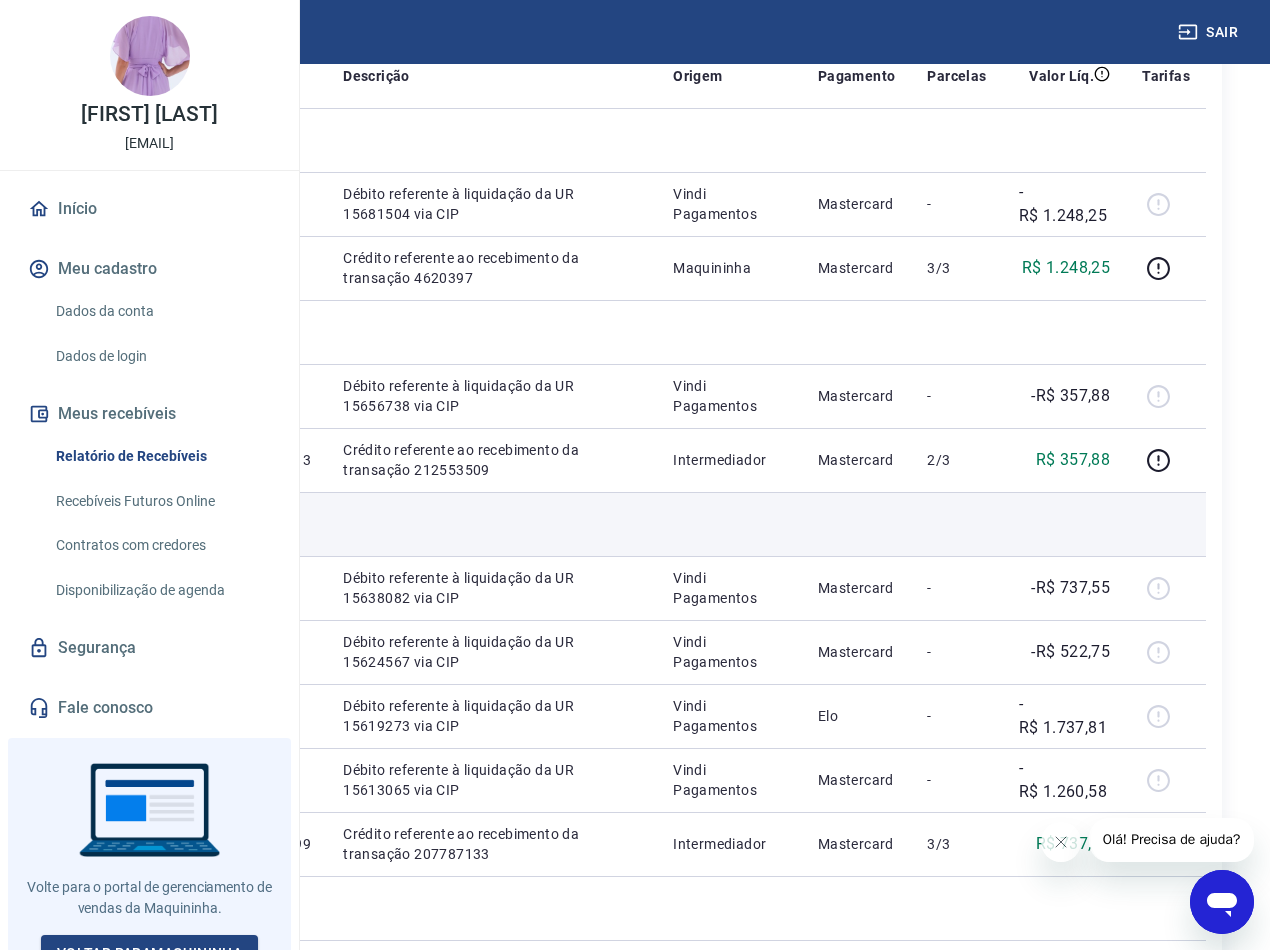 scroll, scrollTop: 300, scrollLeft: 0, axis: vertical 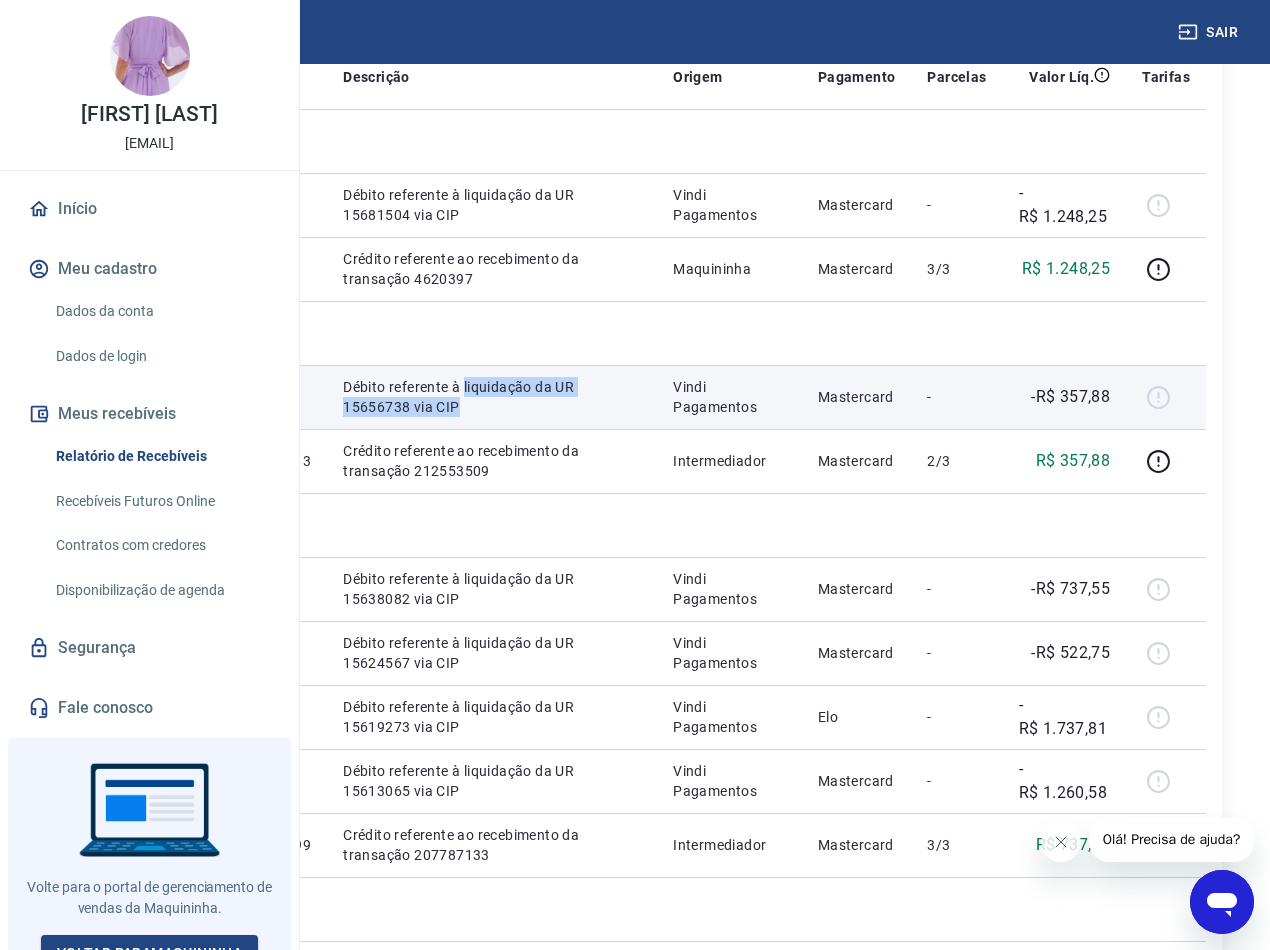 drag, startPoint x: 686, startPoint y: 588, endPoint x: 627, endPoint y: 536, distance: 78.64477 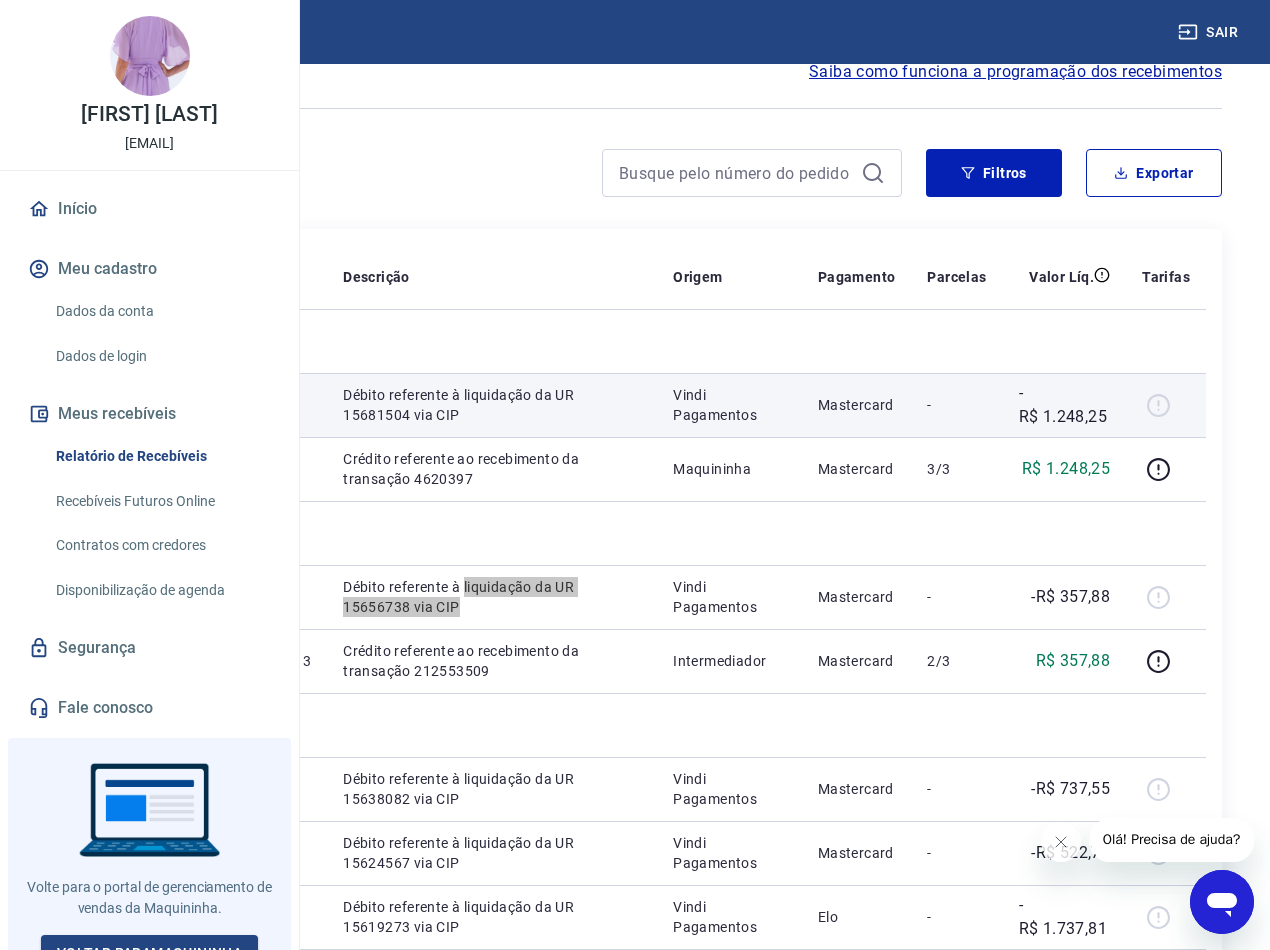 scroll, scrollTop: 0, scrollLeft: 0, axis: both 